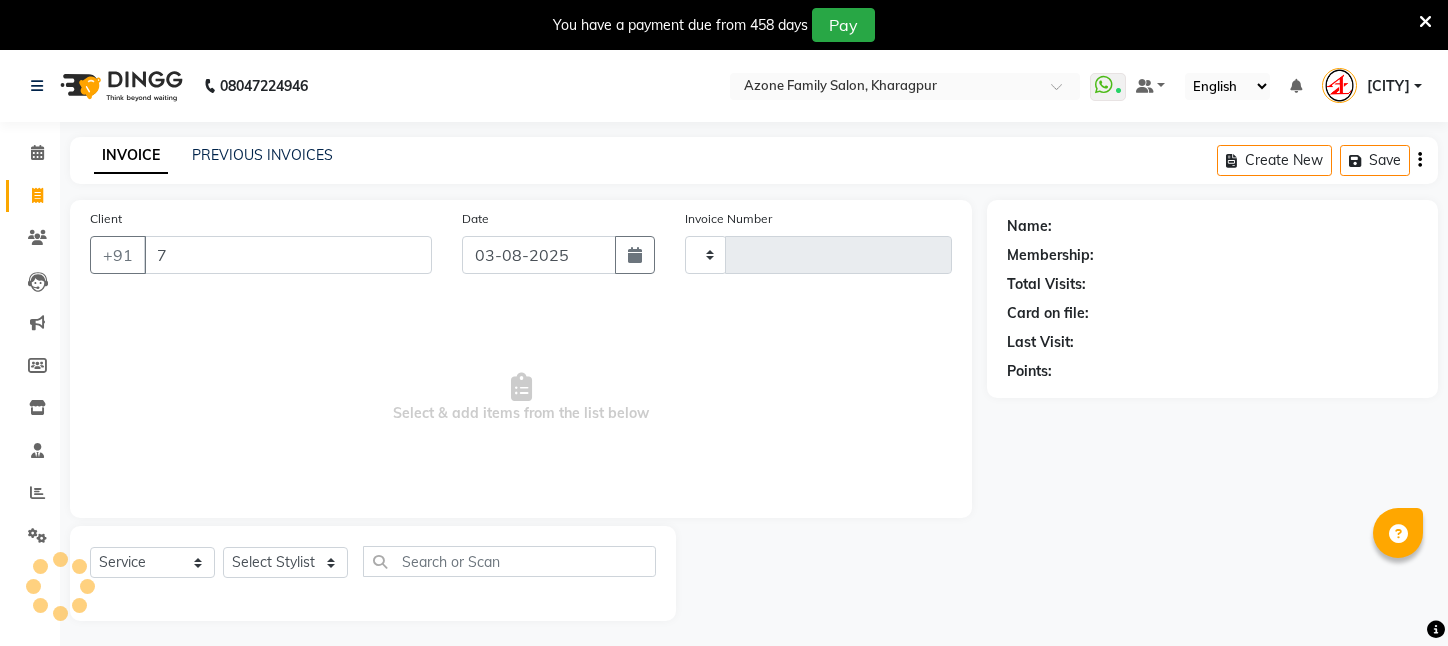 select on "service" 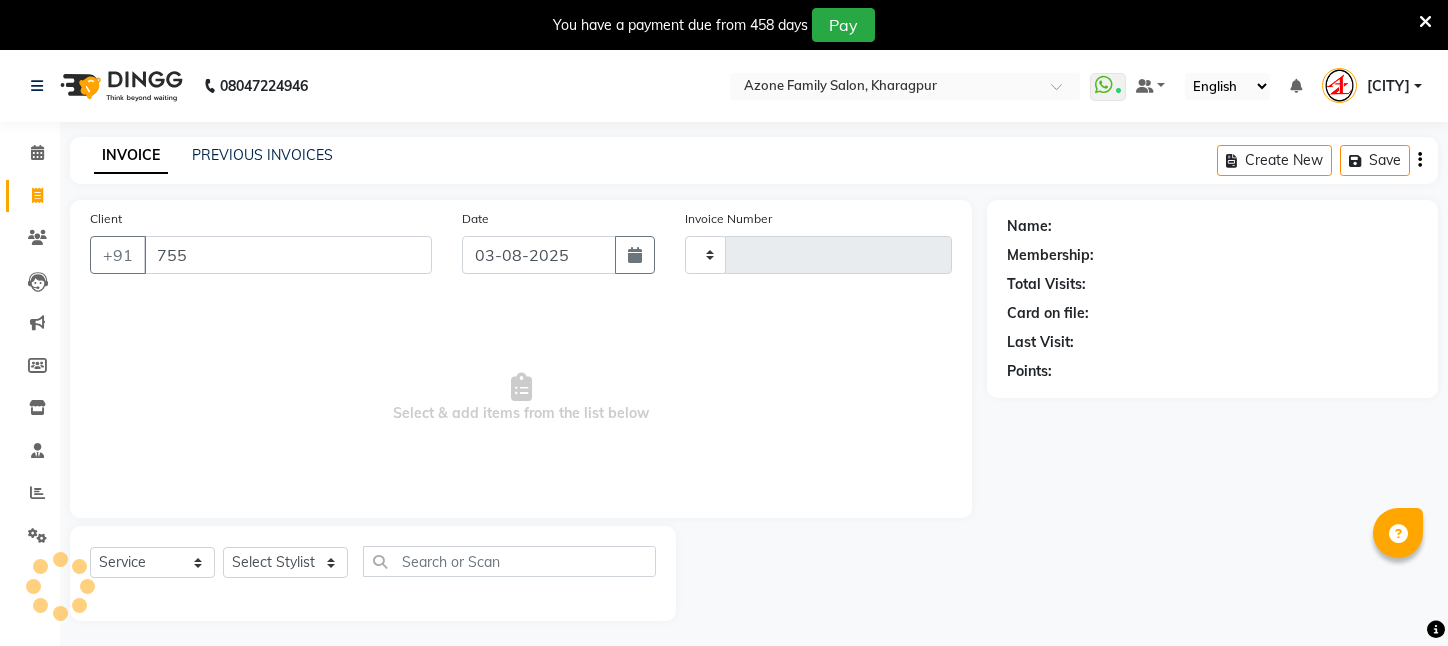scroll, scrollTop: 50, scrollLeft: 0, axis: vertical 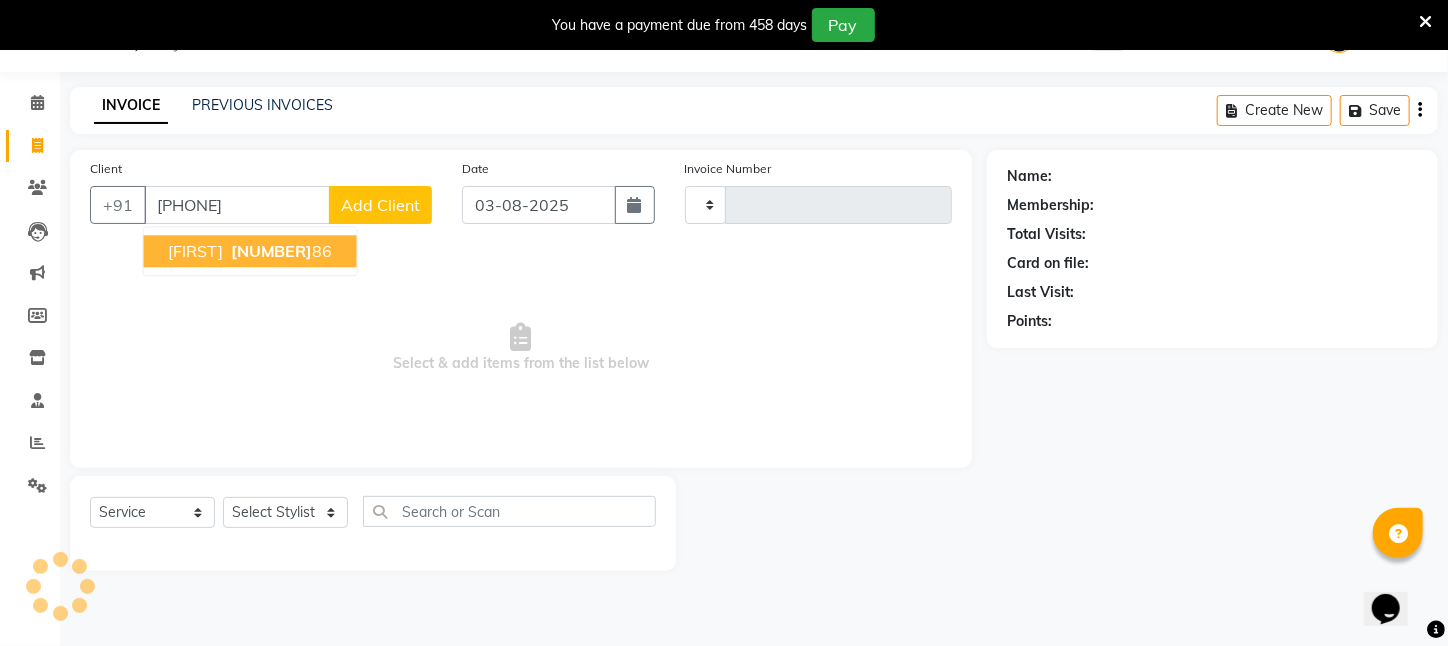 type on "[PHONE]" 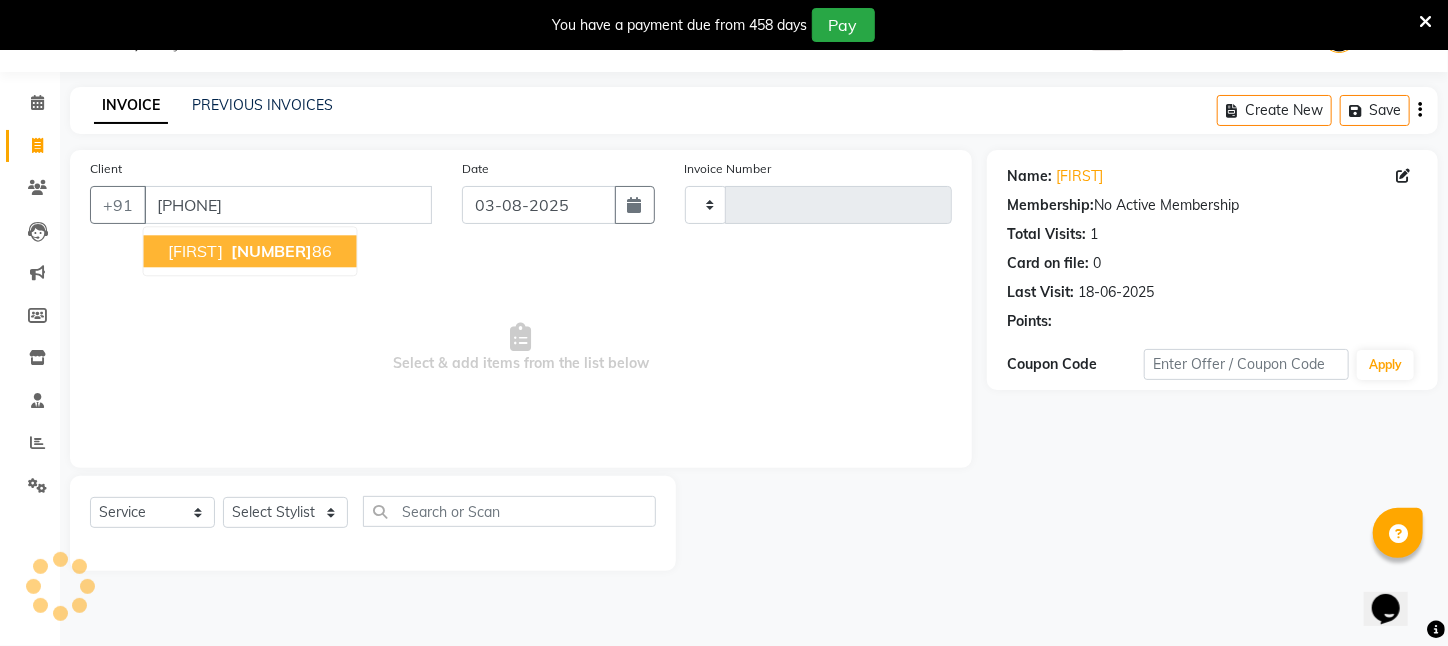 click on "[FIRST]" at bounding box center (195, 251) 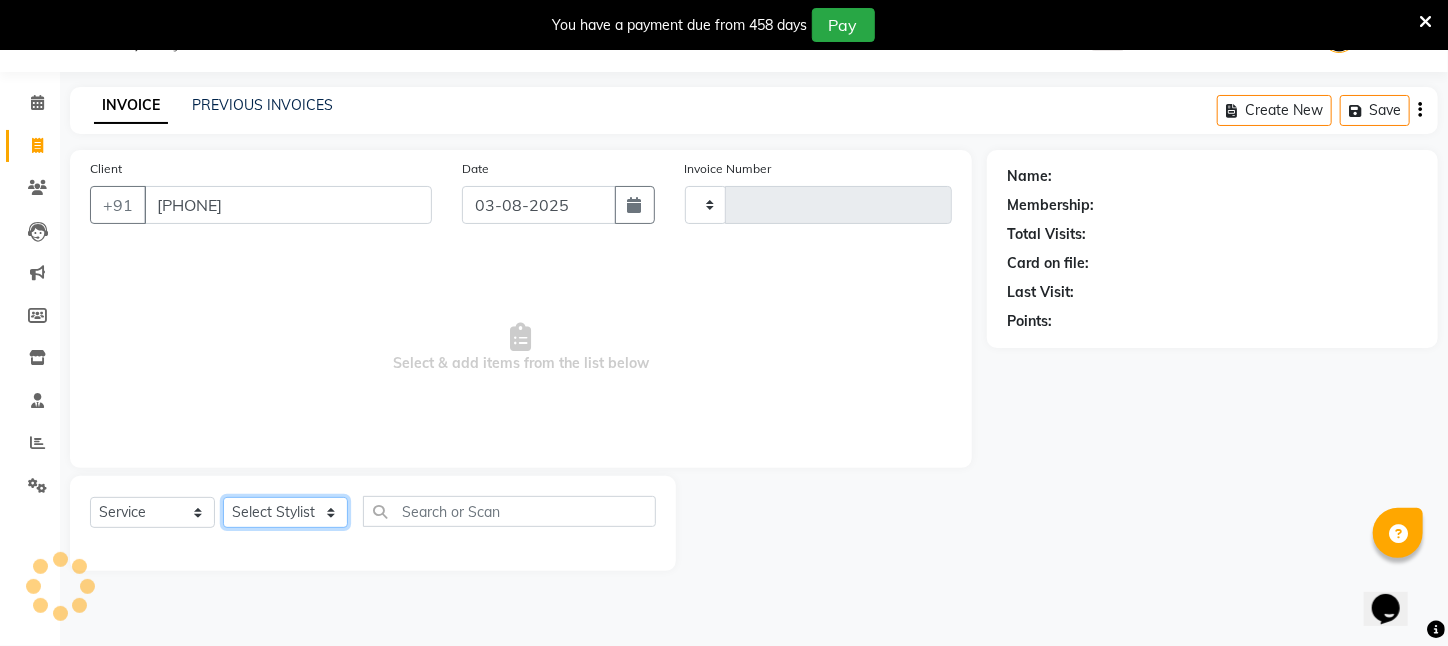 click on "Select Stylist" 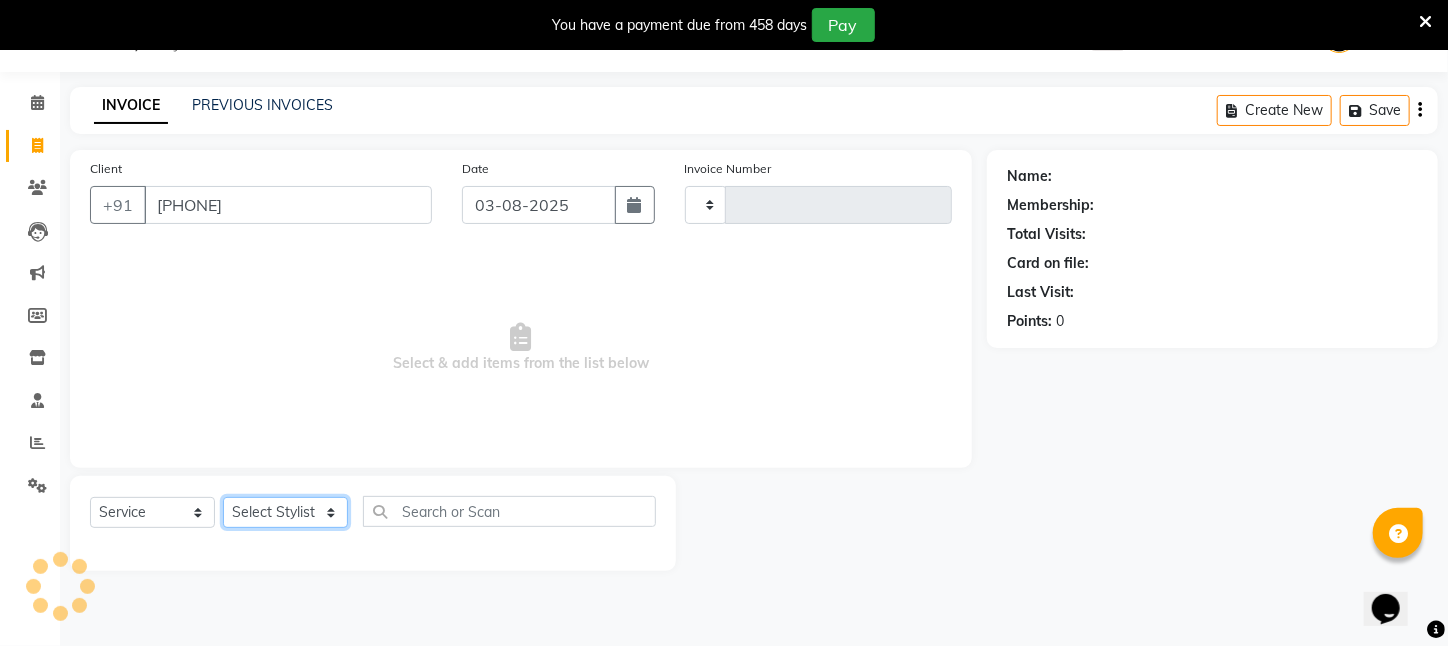 click on "Select Stylist" 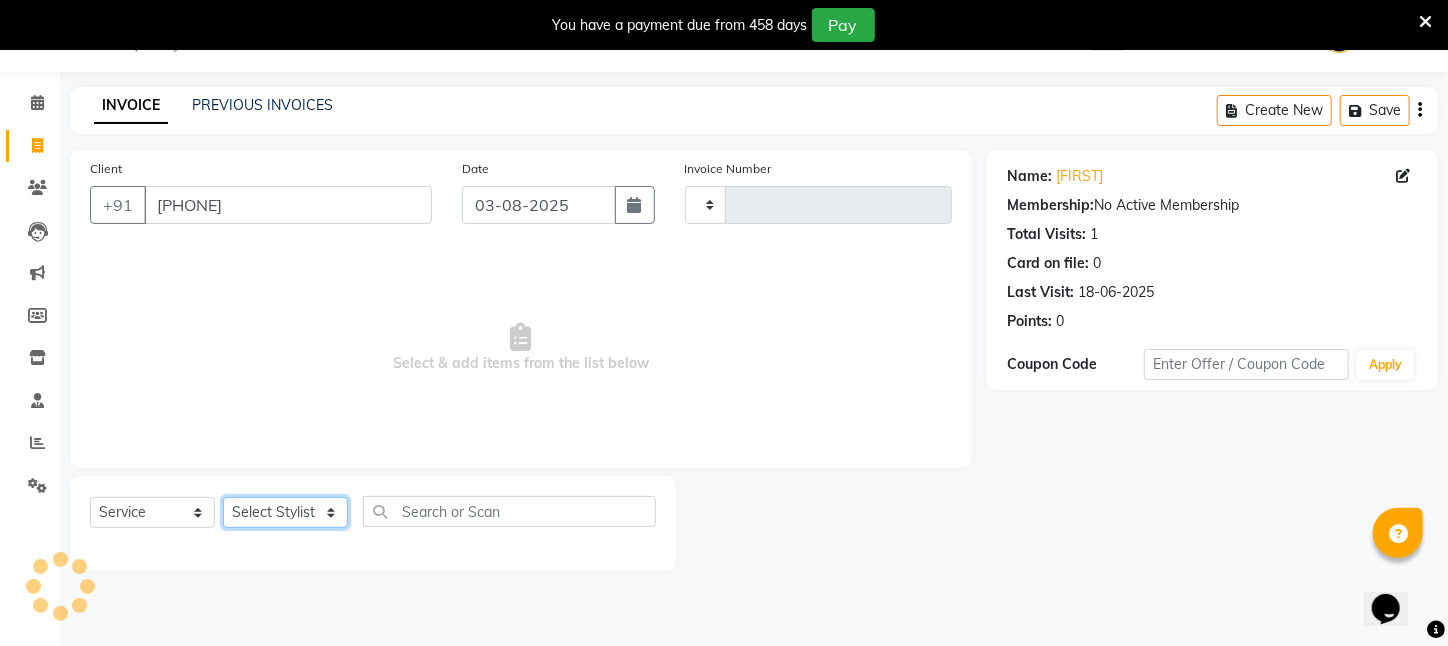 click on "Select Stylist" 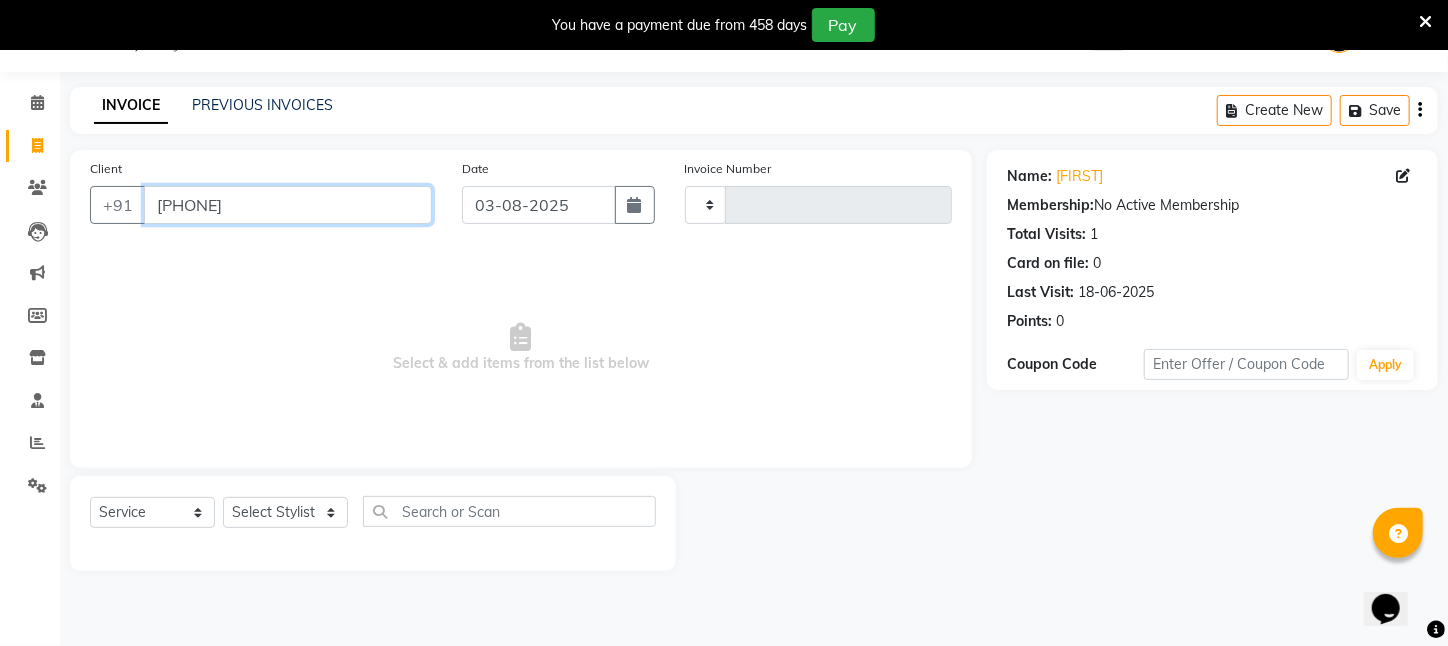 click on "[PHONE]" at bounding box center (288, 205) 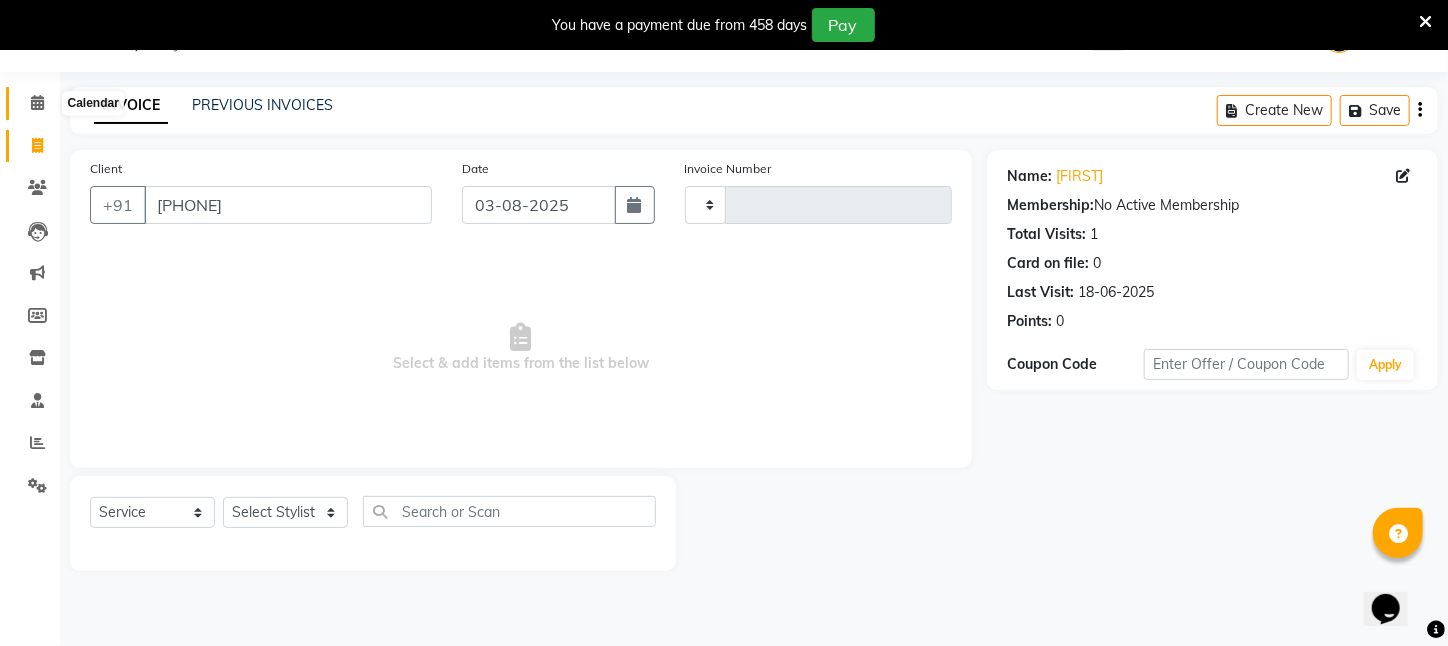 click 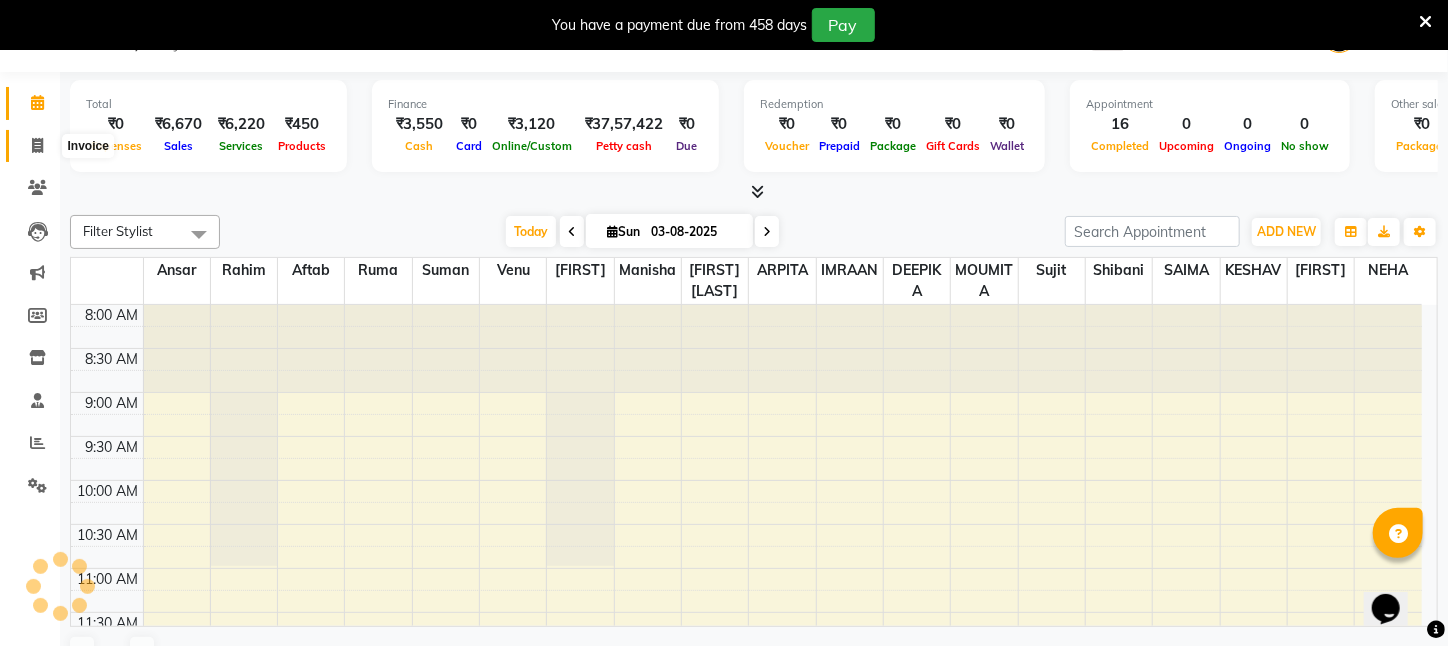 click 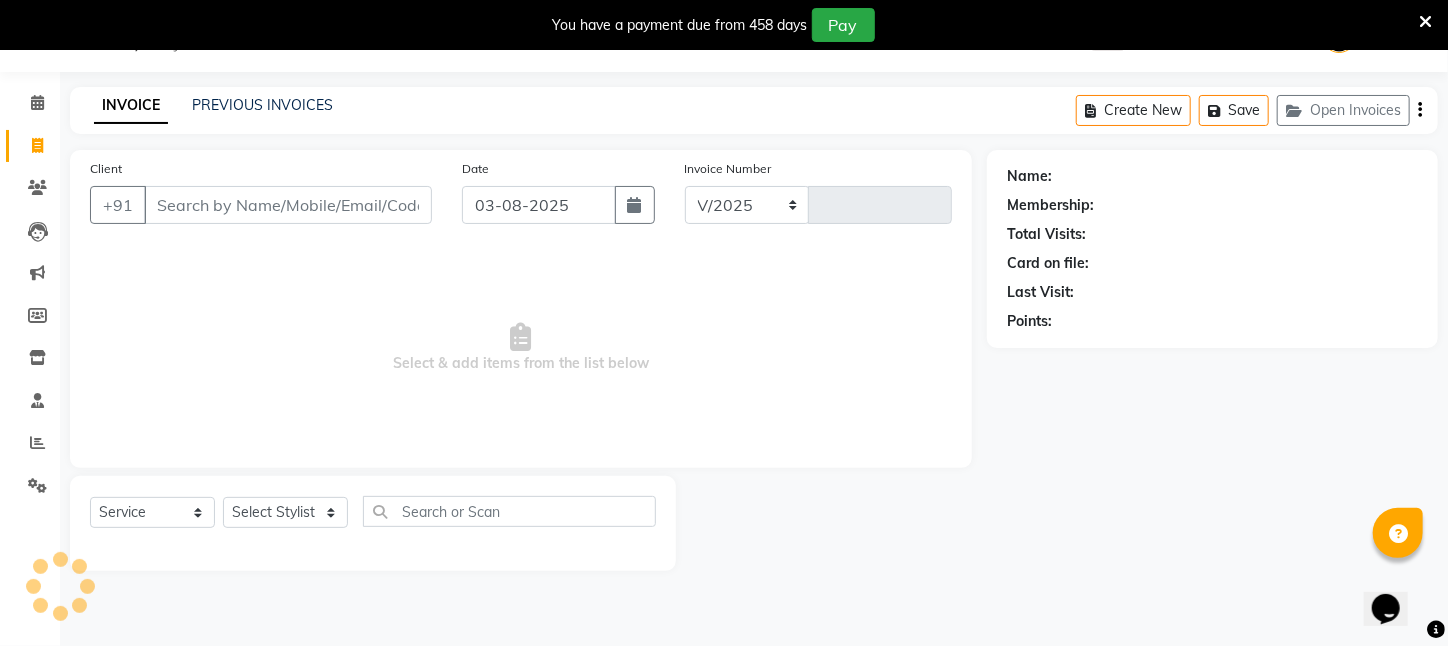 select on "4296" 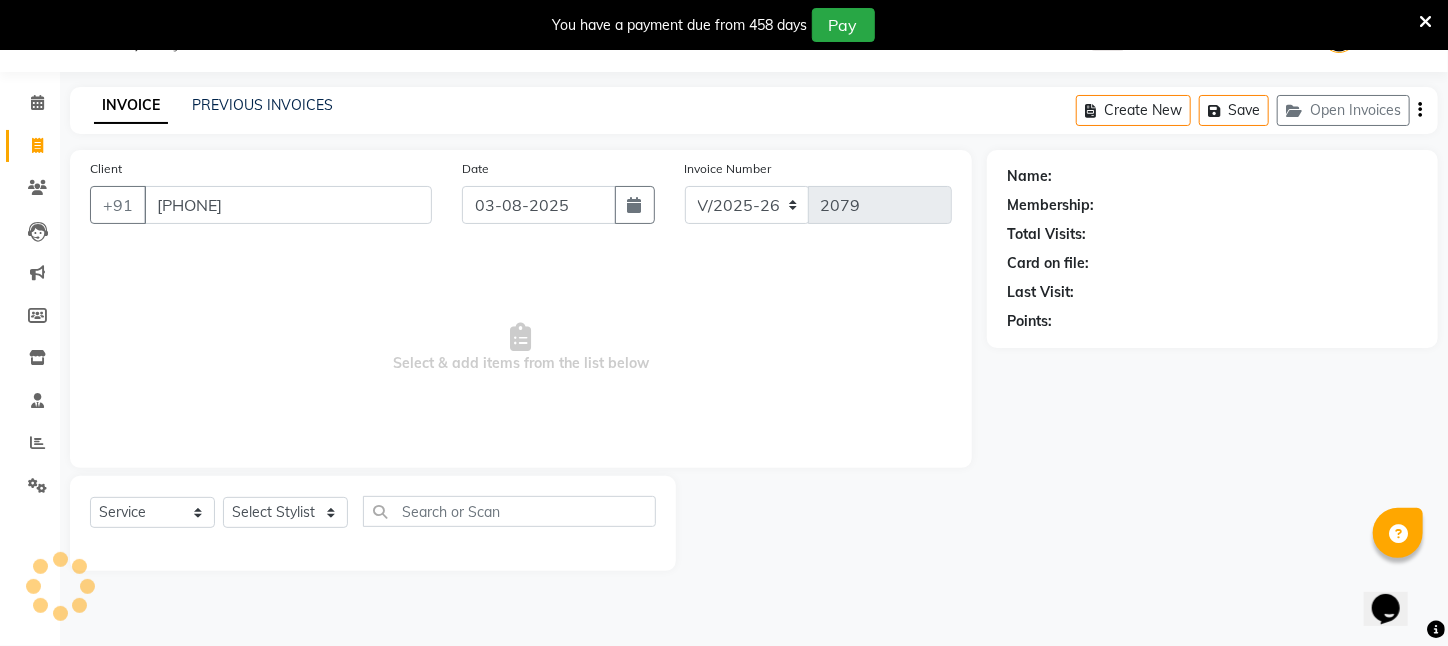 type on "[PHONE]" 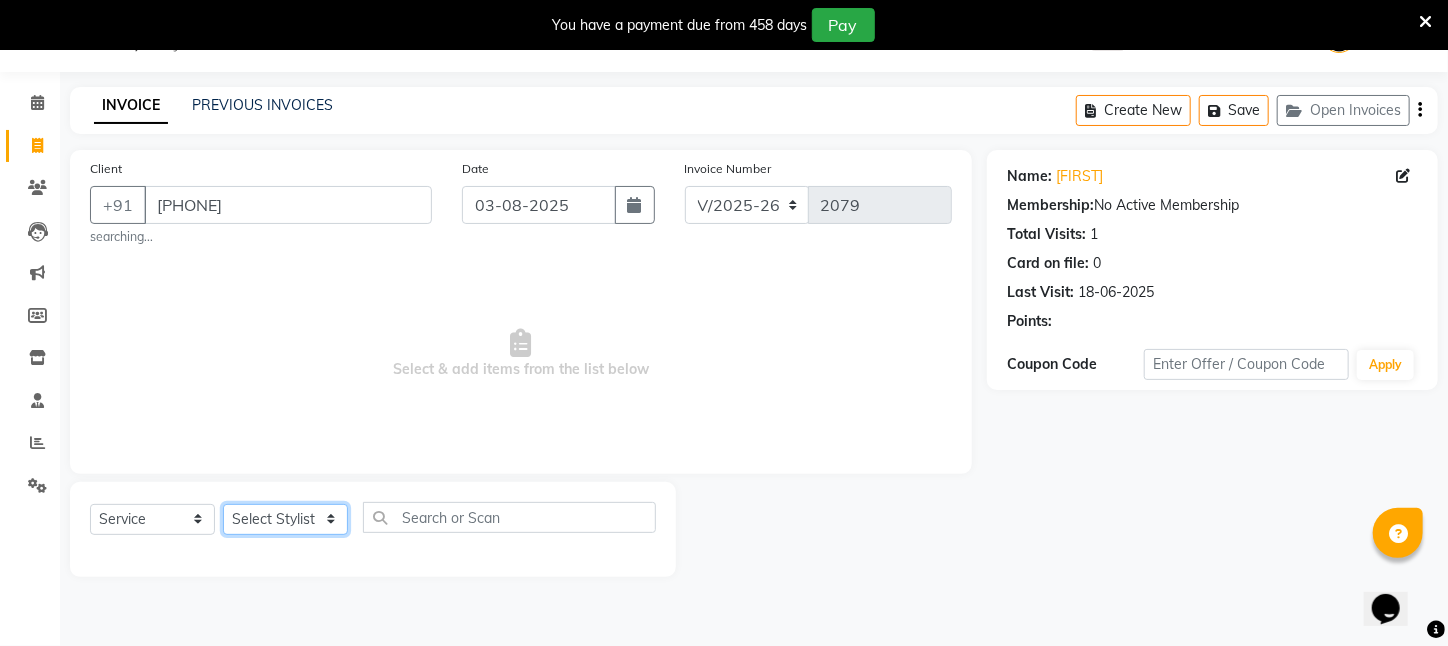 drag, startPoint x: 301, startPoint y: 526, endPoint x: 301, endPoint y: 513, distance: 13 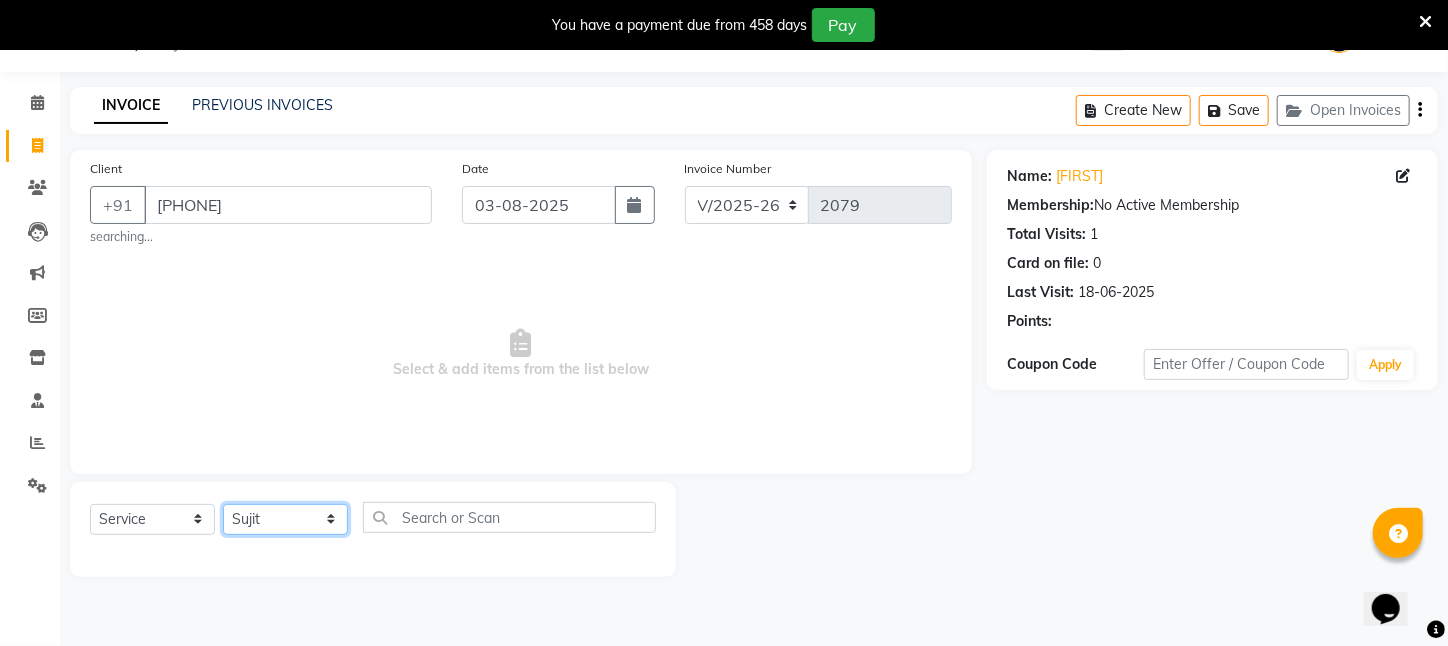 click on "Select Stylist [FIRST] [LAST]  [FIRST] [LAST] [FIRST] [LAST] [FIRST] [LAST] [FIRST] [LAST] [FIRST] [LAST] [CITY] [FIRST] [LAST] [FIRST] [LAST] [FIRST] [LAST] [FIRST] [LAST] [FIRST] [LAST] [FIRST] [LAST] [FIRST] [LAST] [FIRST] [LAST] [FIRST] [LAST] [FIRST] [LAST] [FIRST] [LAST] [FIRST] [LAST] [FIRST] [LAST]" 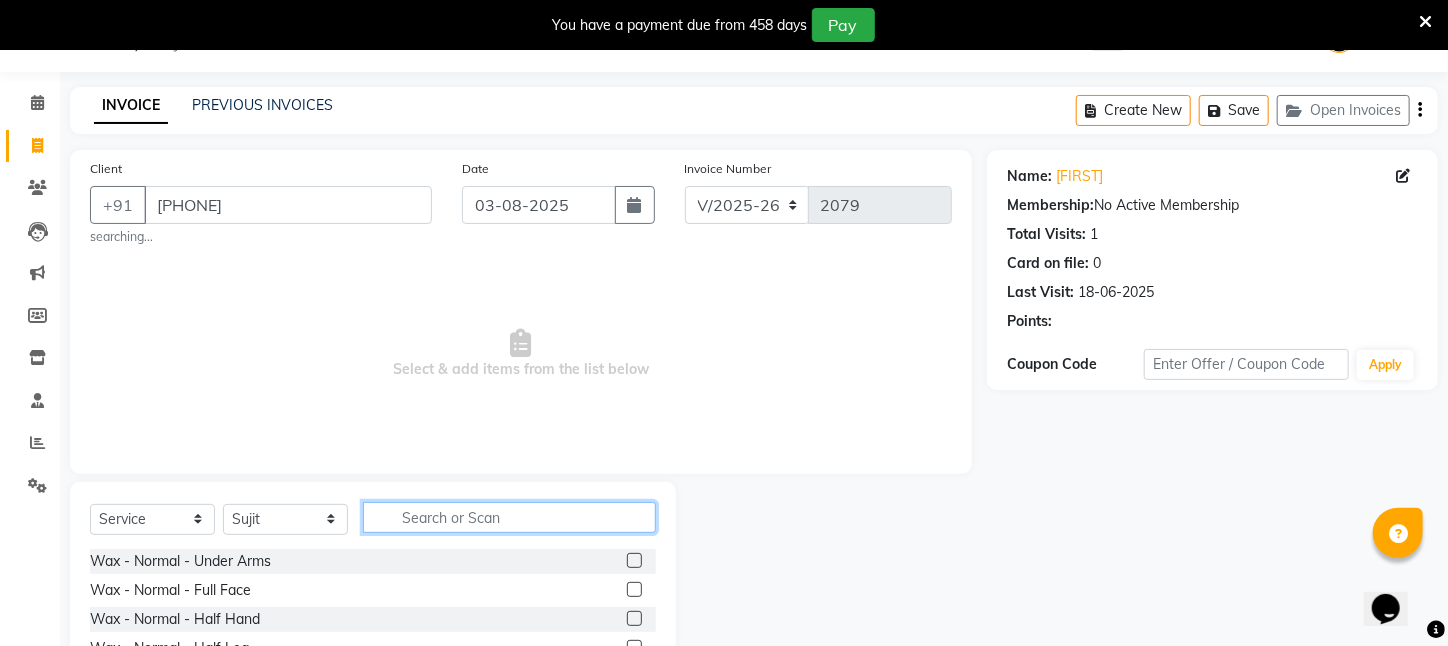click 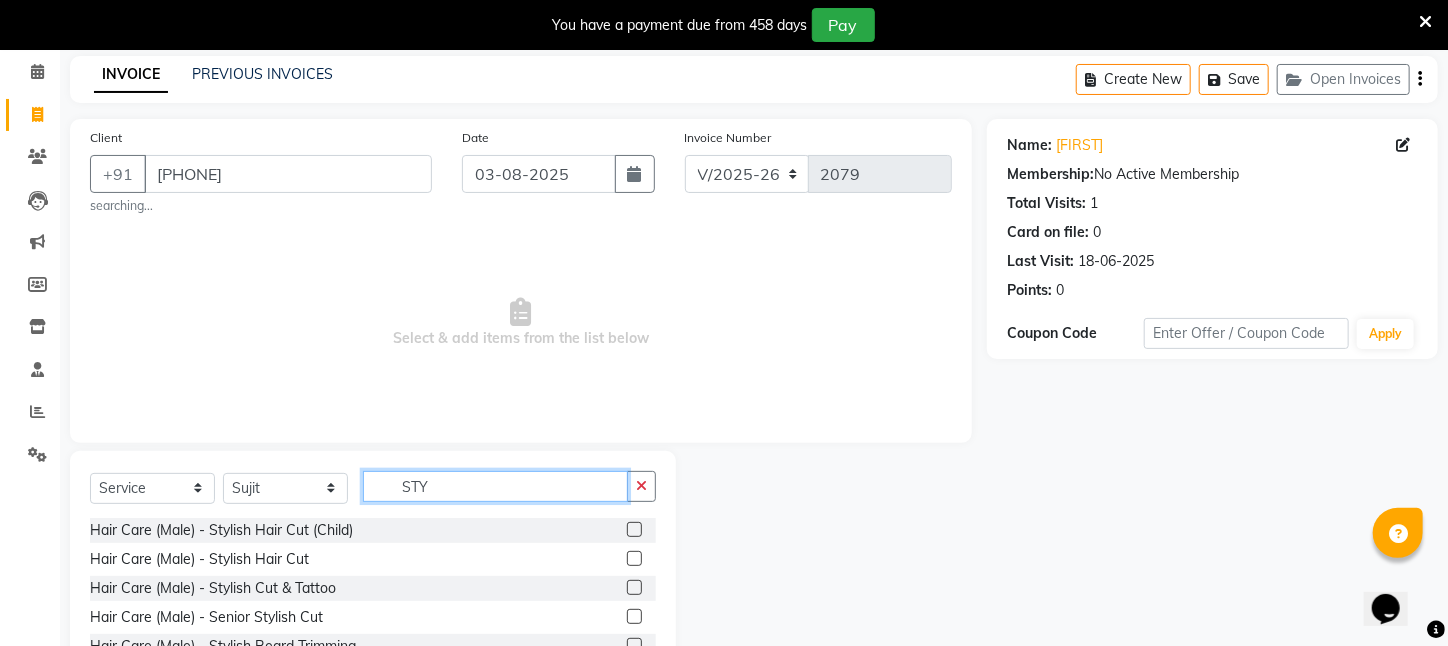 scroll, scrollTop: 111, scrollLeft: 0, axis: vertical 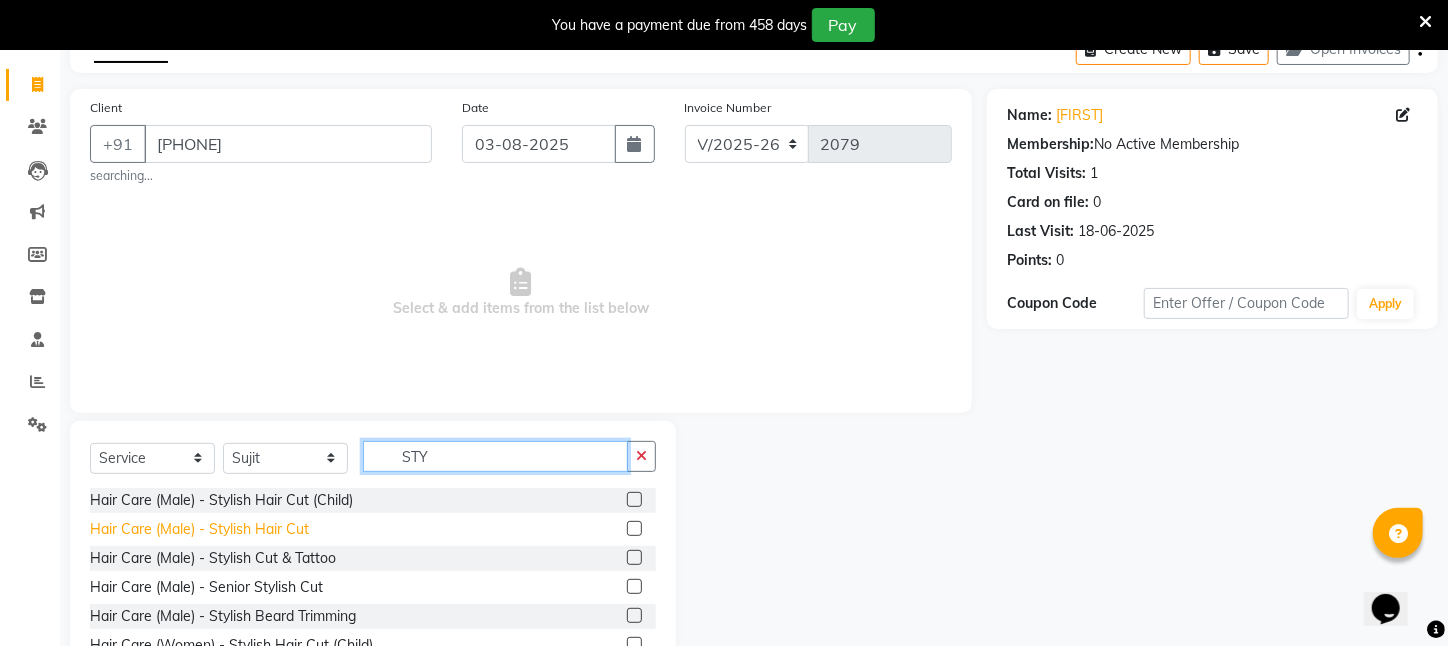 type on "STY" 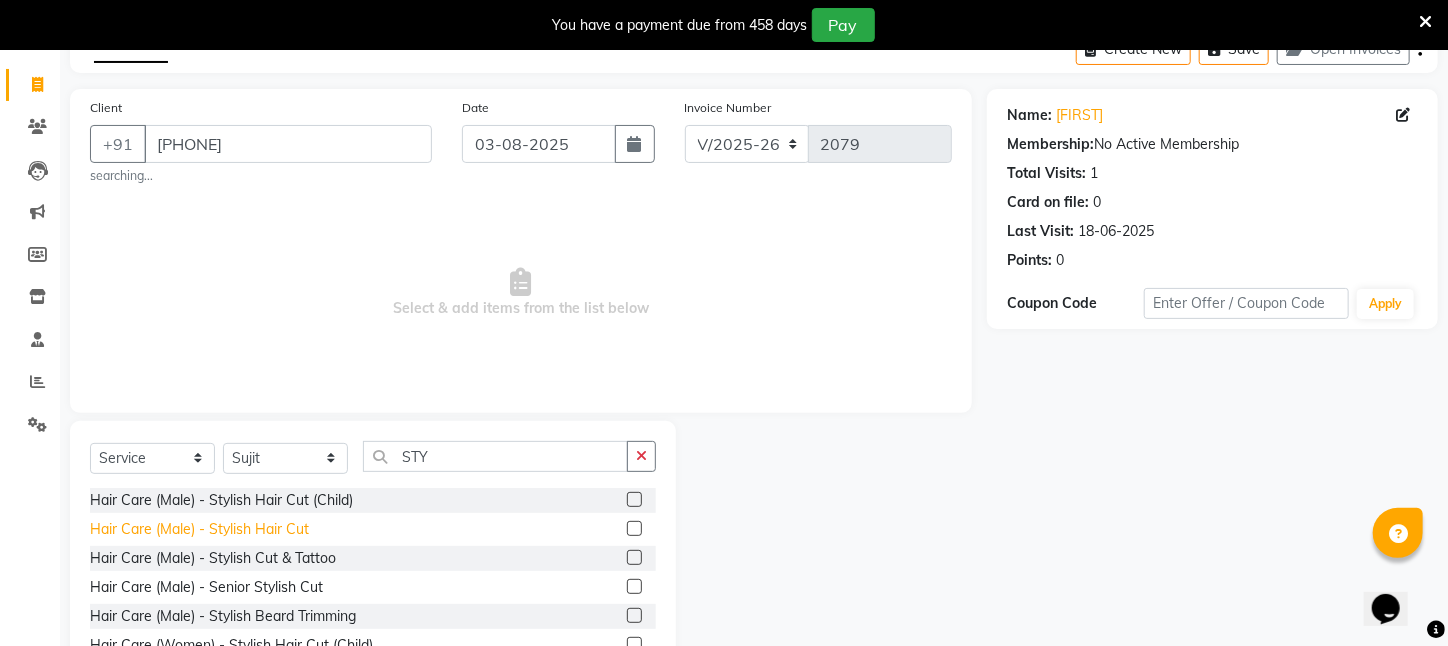 click on "Hair Care (Male)   -   Stylish Hair Cut" 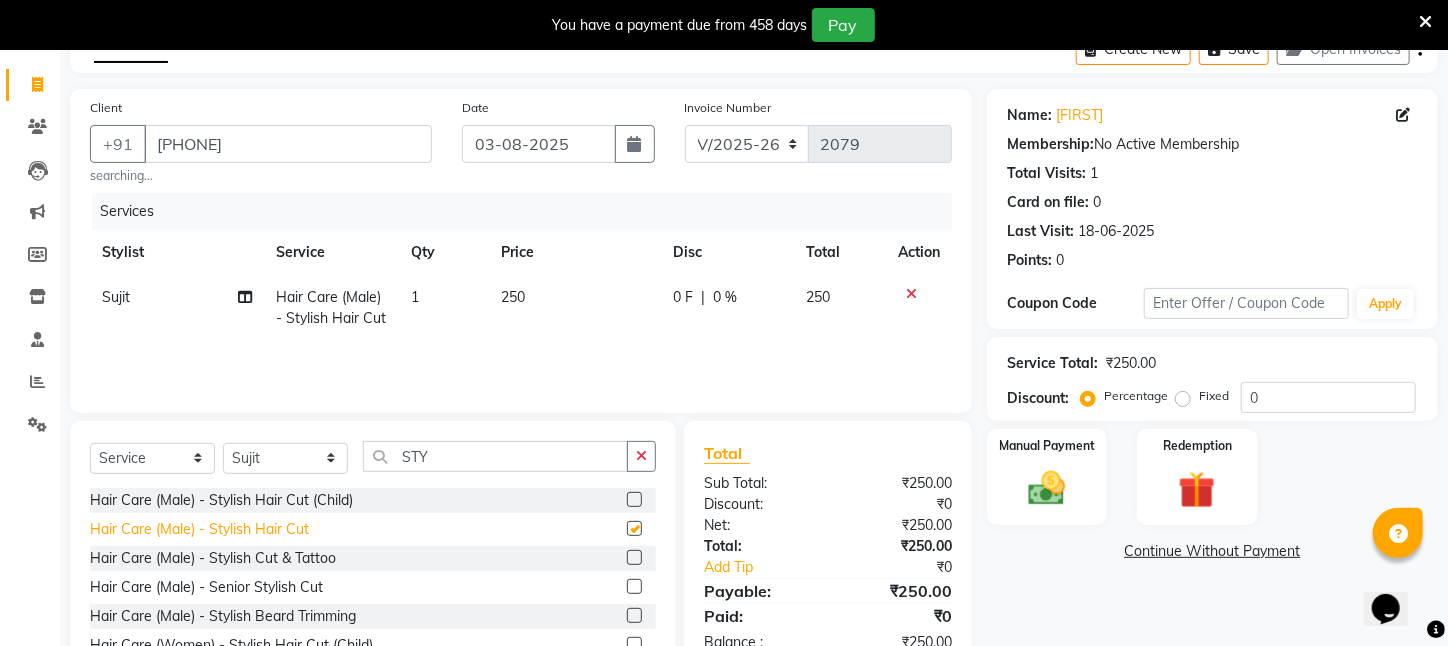 checkbox on "false" 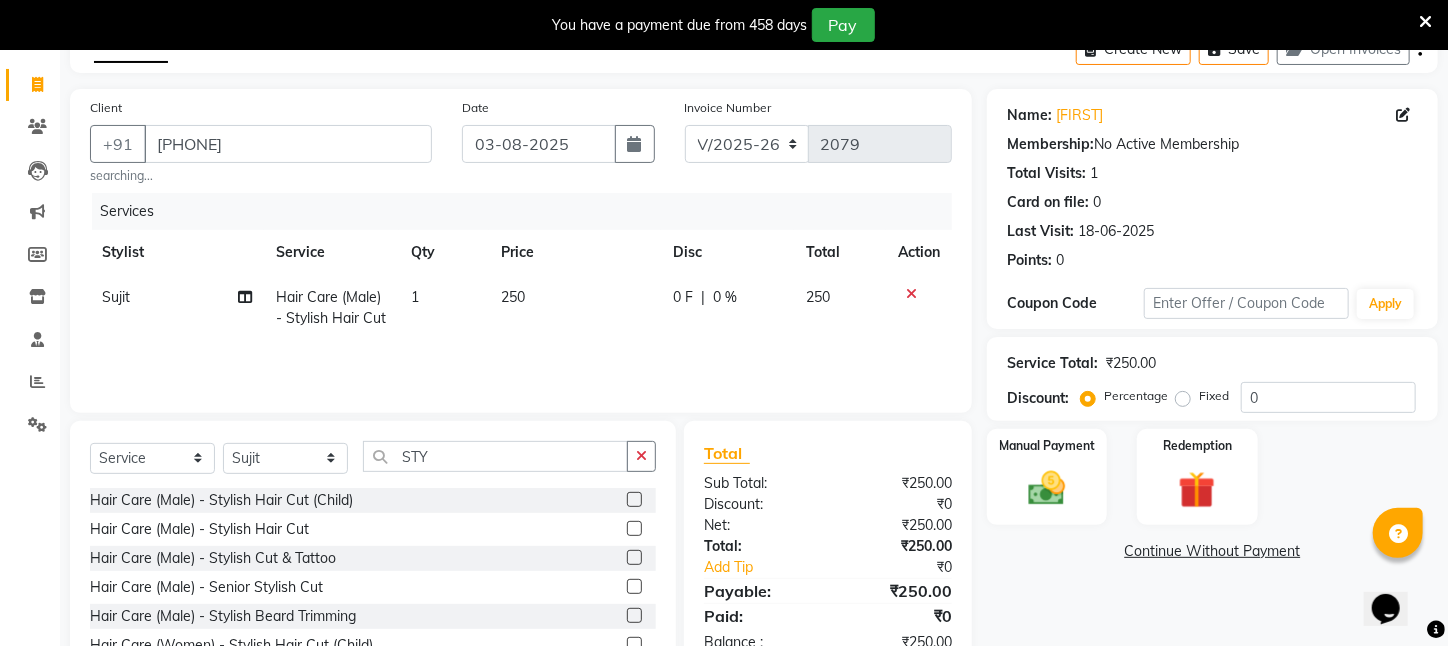 drag, startPoint x: 292, startPoint y: 613, endPoint x: 537, endPoint y: 442, distance: 298.77417 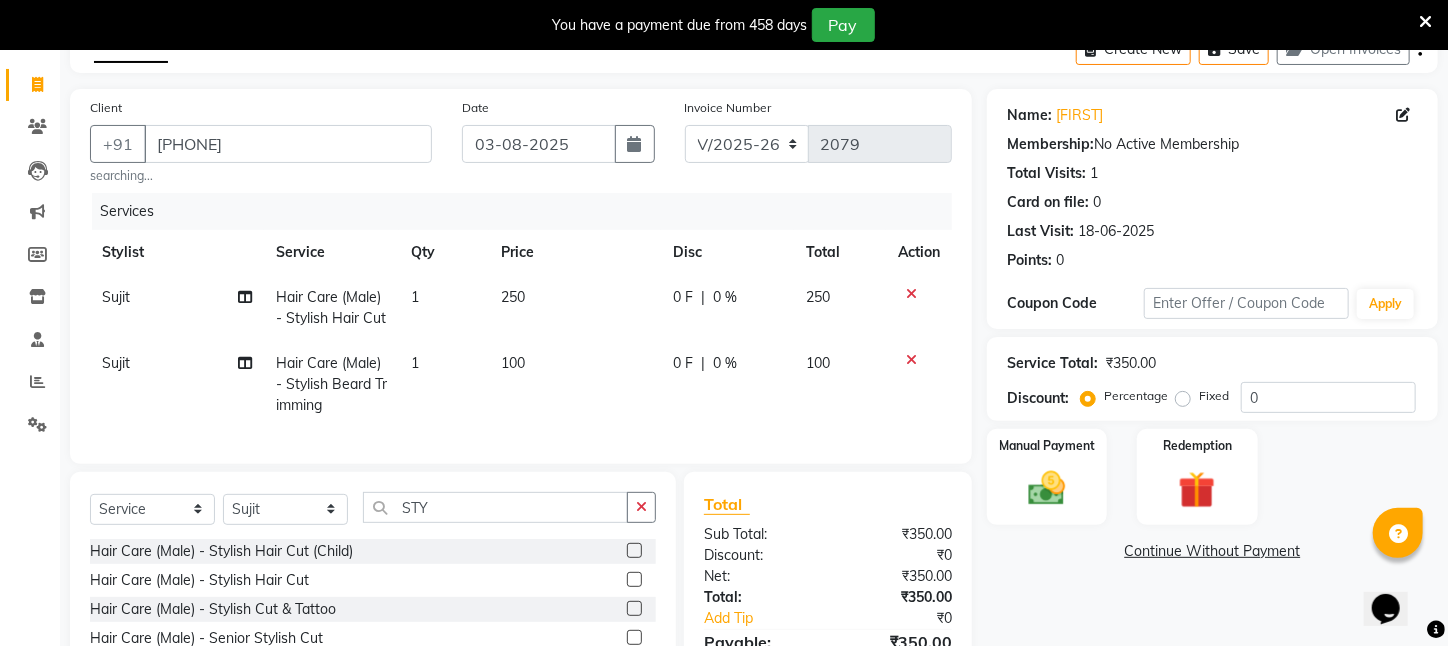 checkbox on "false" 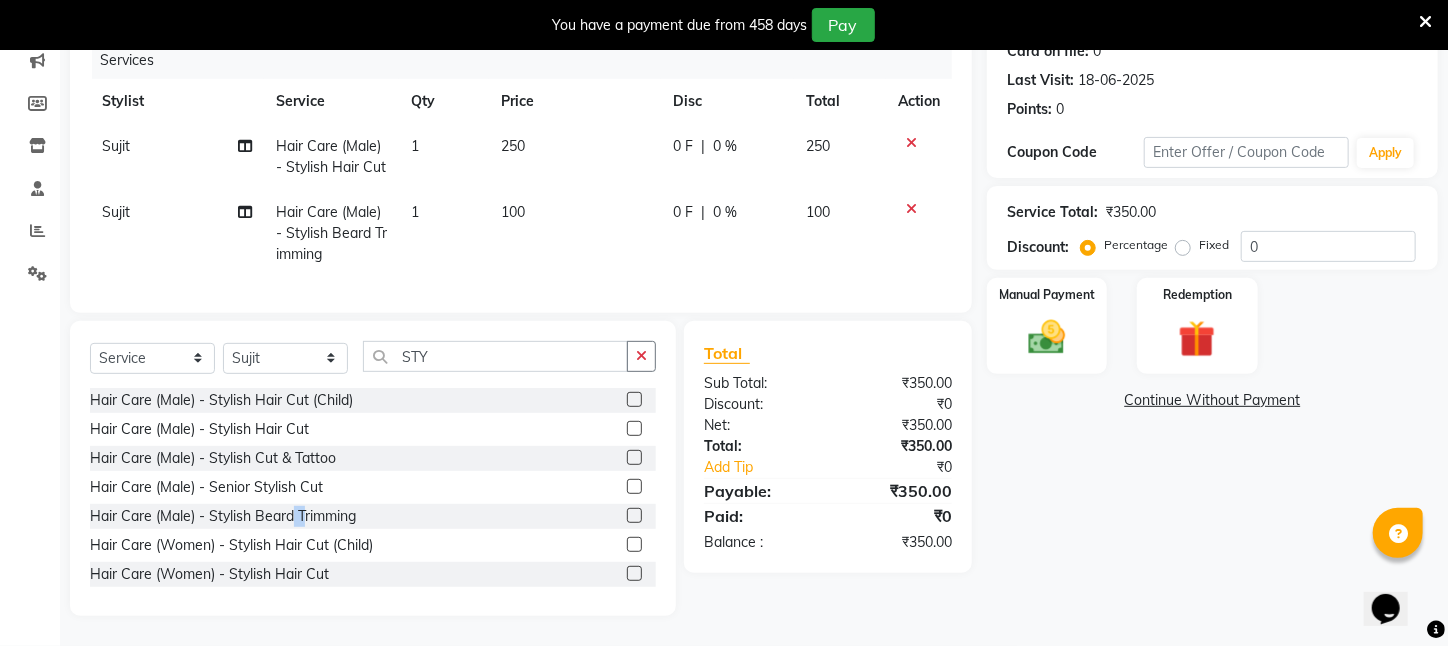 scroll, scrollTop: 277, scrollLeft: 0, axis: vertical 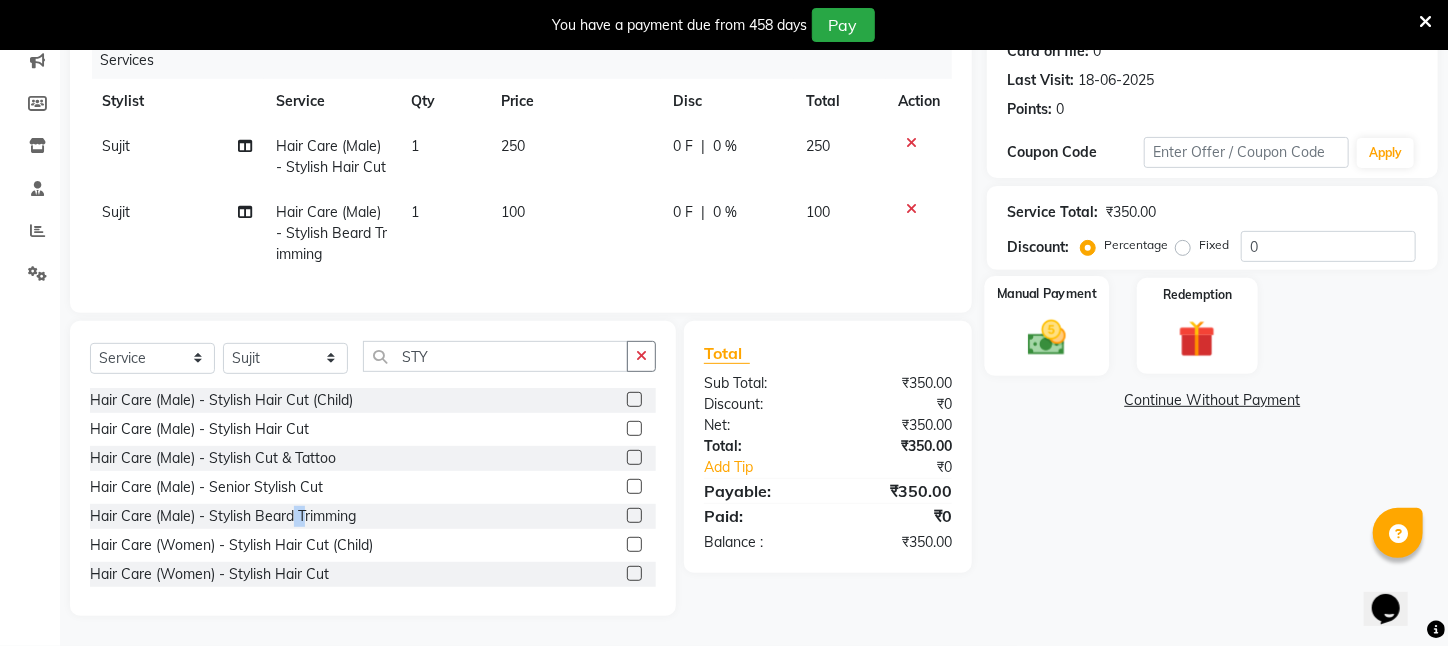 click 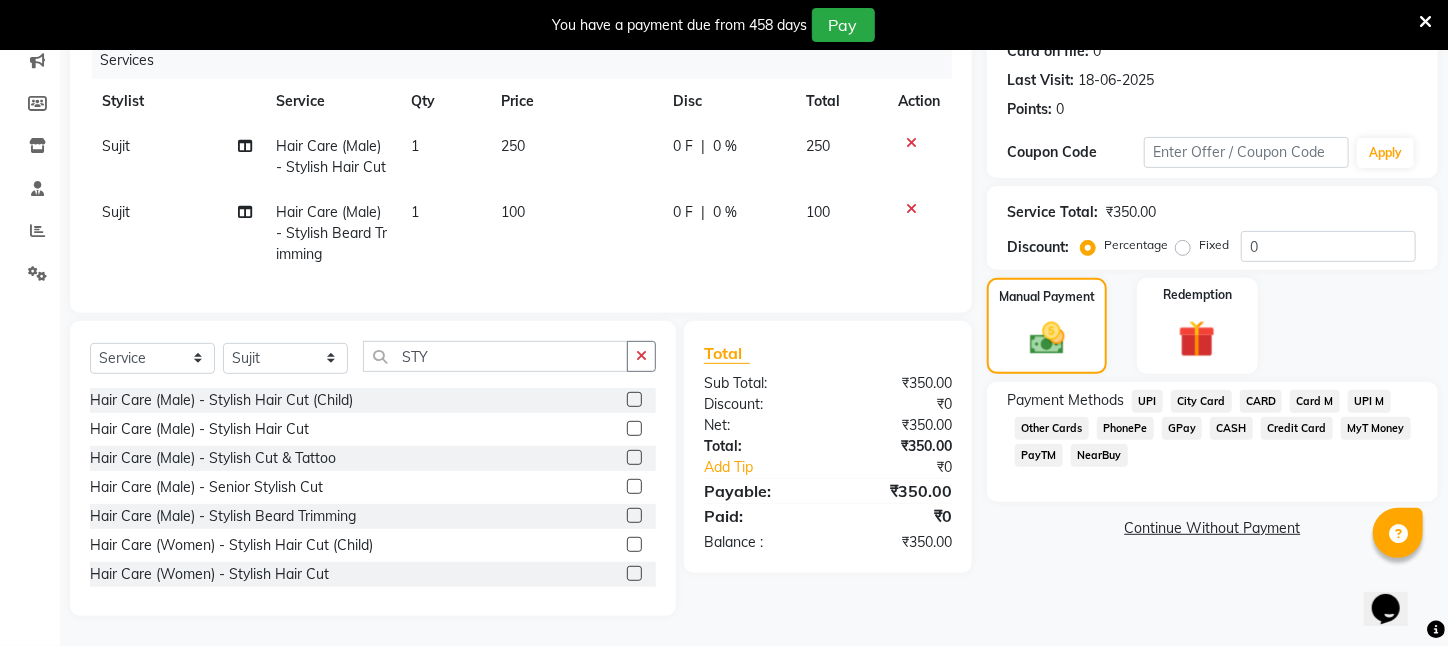 click on "CASH" 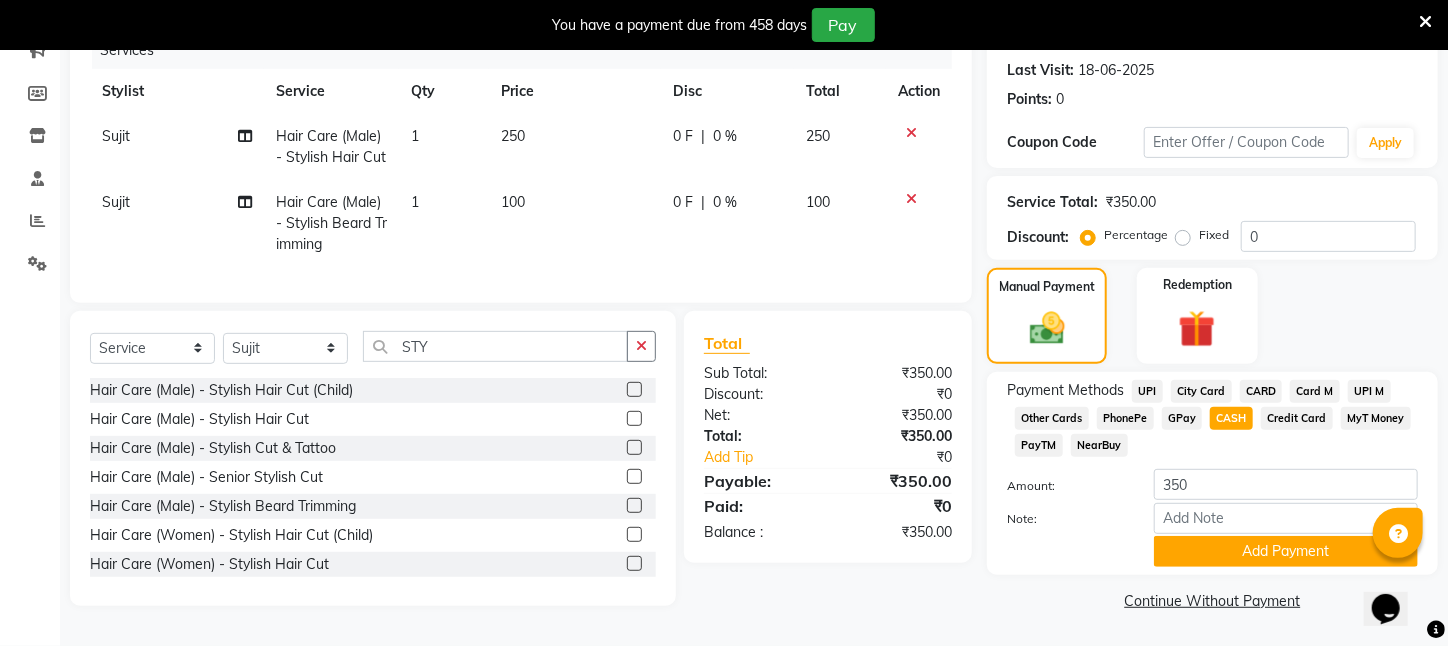scroll, scrollTop: 293, scrollLeft: 0, axis: vertical 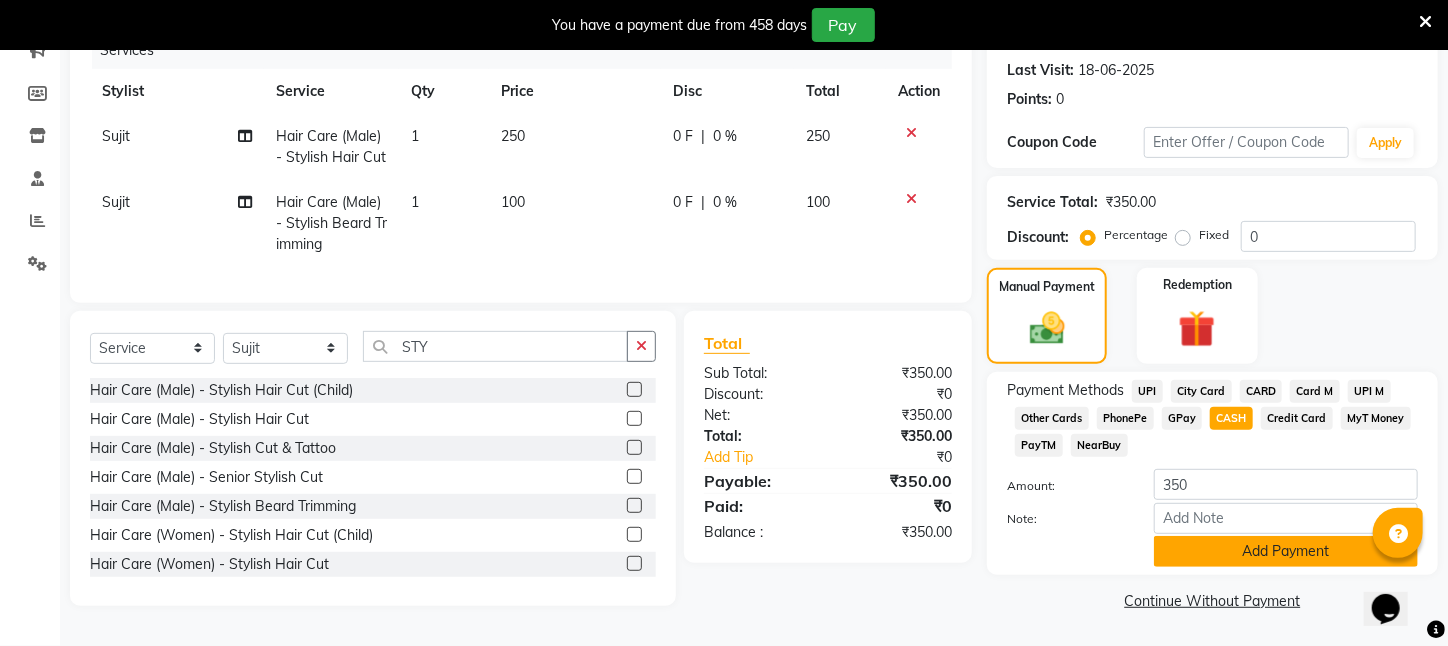 click on "Add Payment" 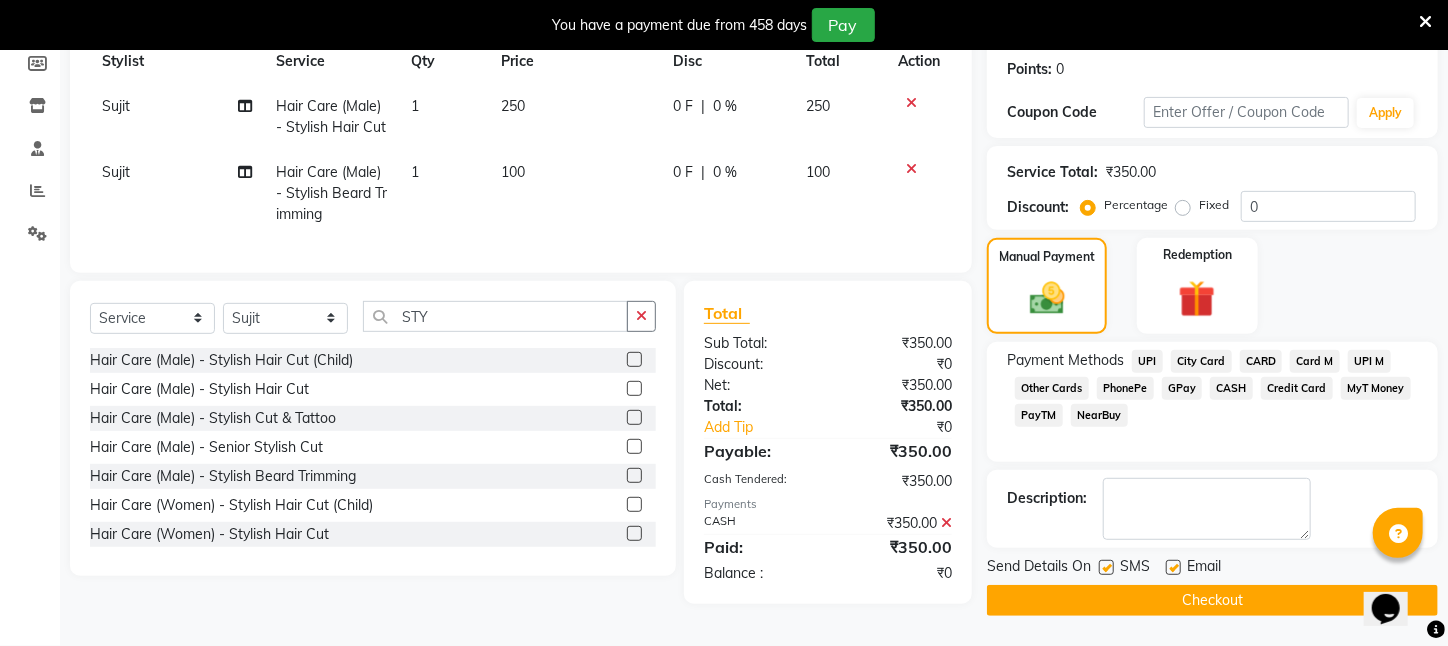 scroll, scrollTop: 323, scrollLeft: 0, axis: vertical 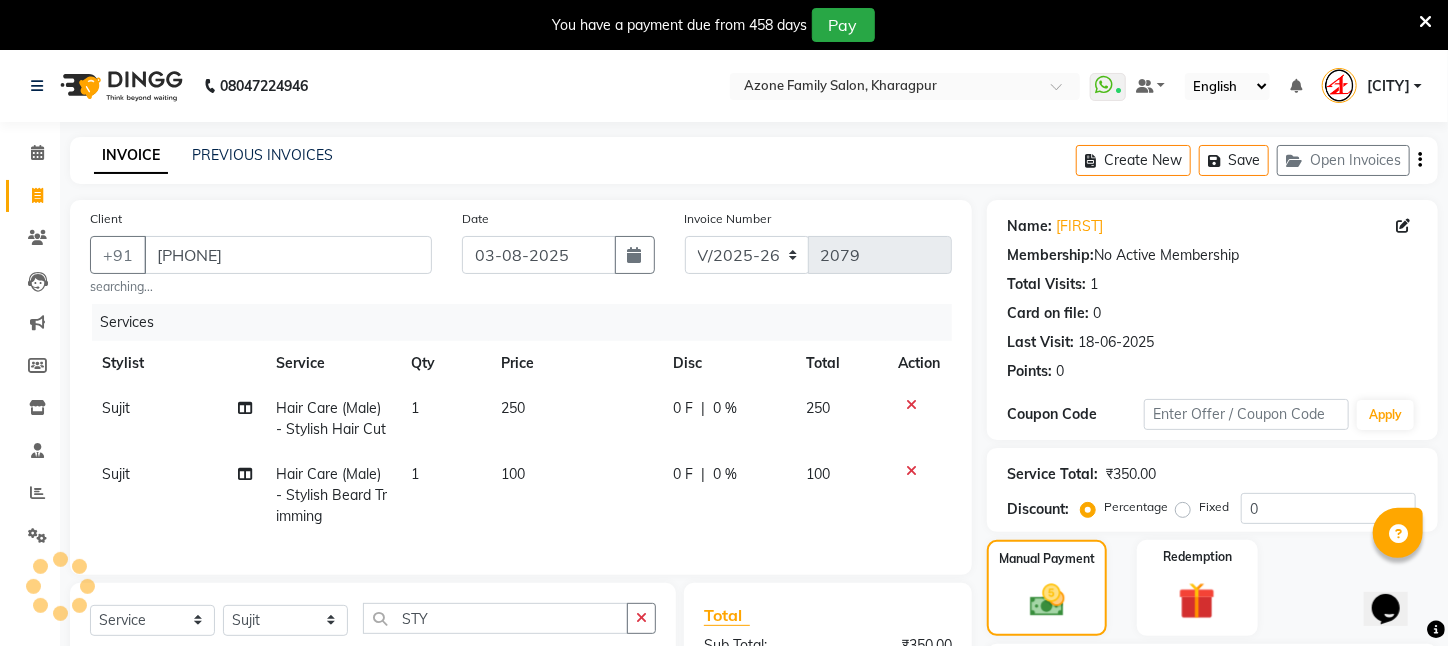 click on "Name: [FIRST]  Membership:  No Active Membership  Total Visits:  1 Card on file:  0 Last Visit:   18-06-2025 Points:   0  Coupon Code Apply" 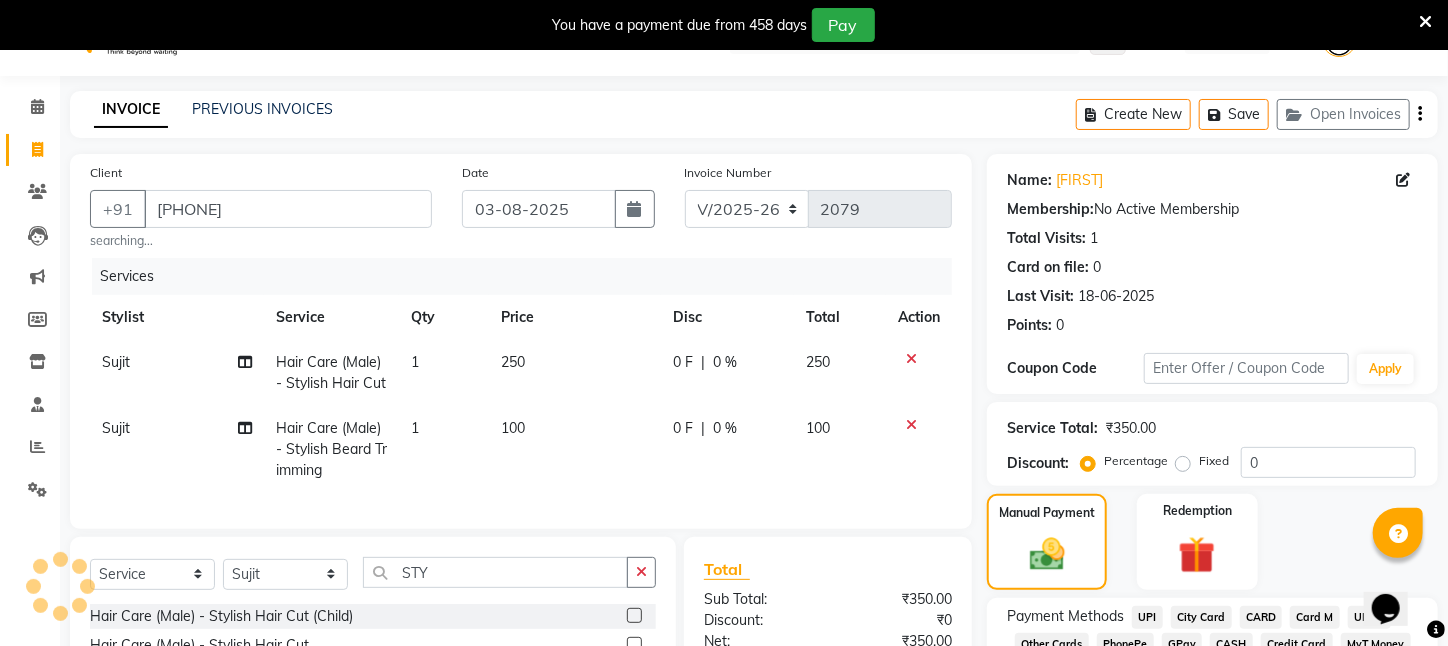 scroll, scrollTop: 0, scrollLeft: 0, axis: both 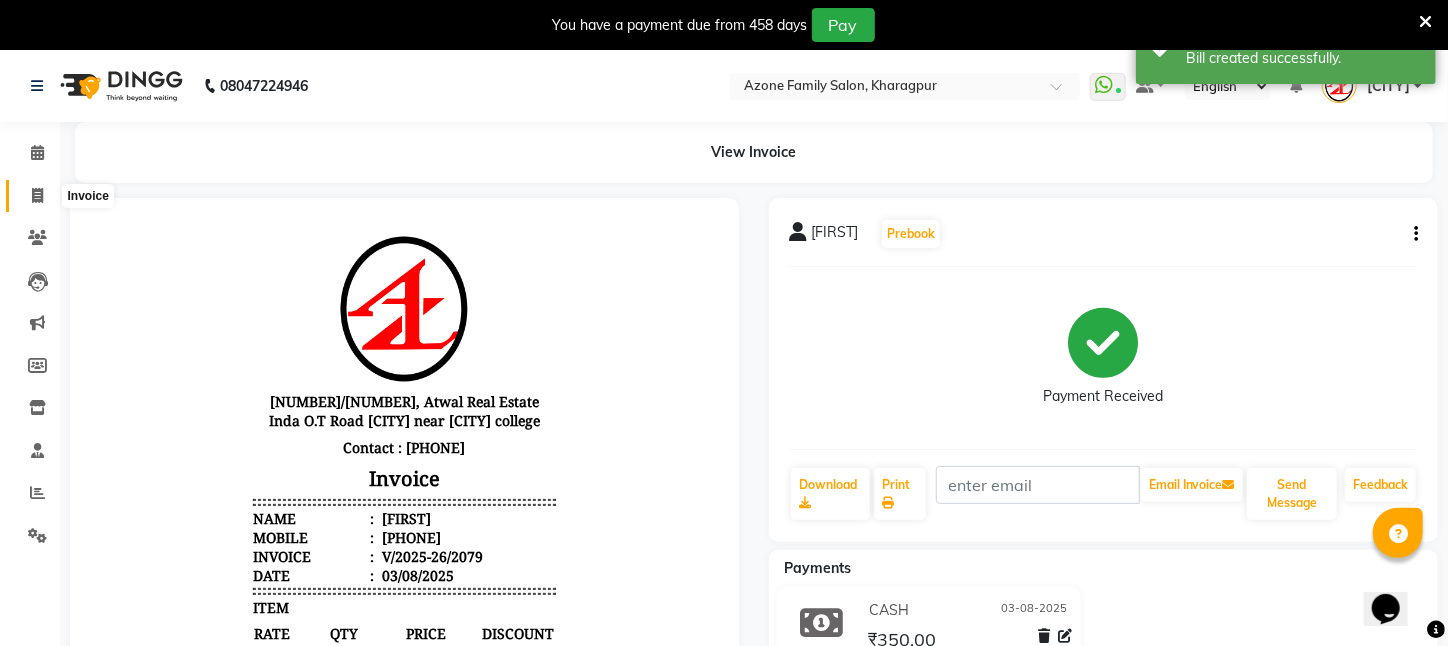 click 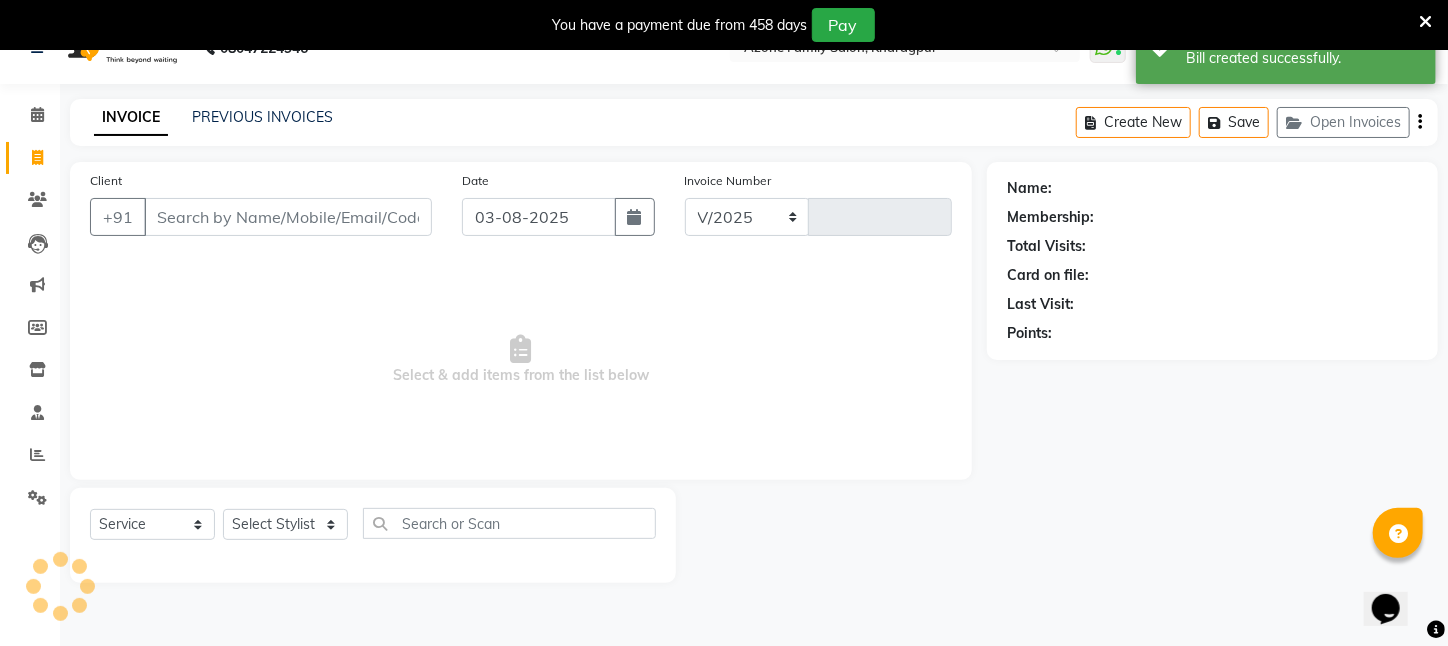 select on "4296" 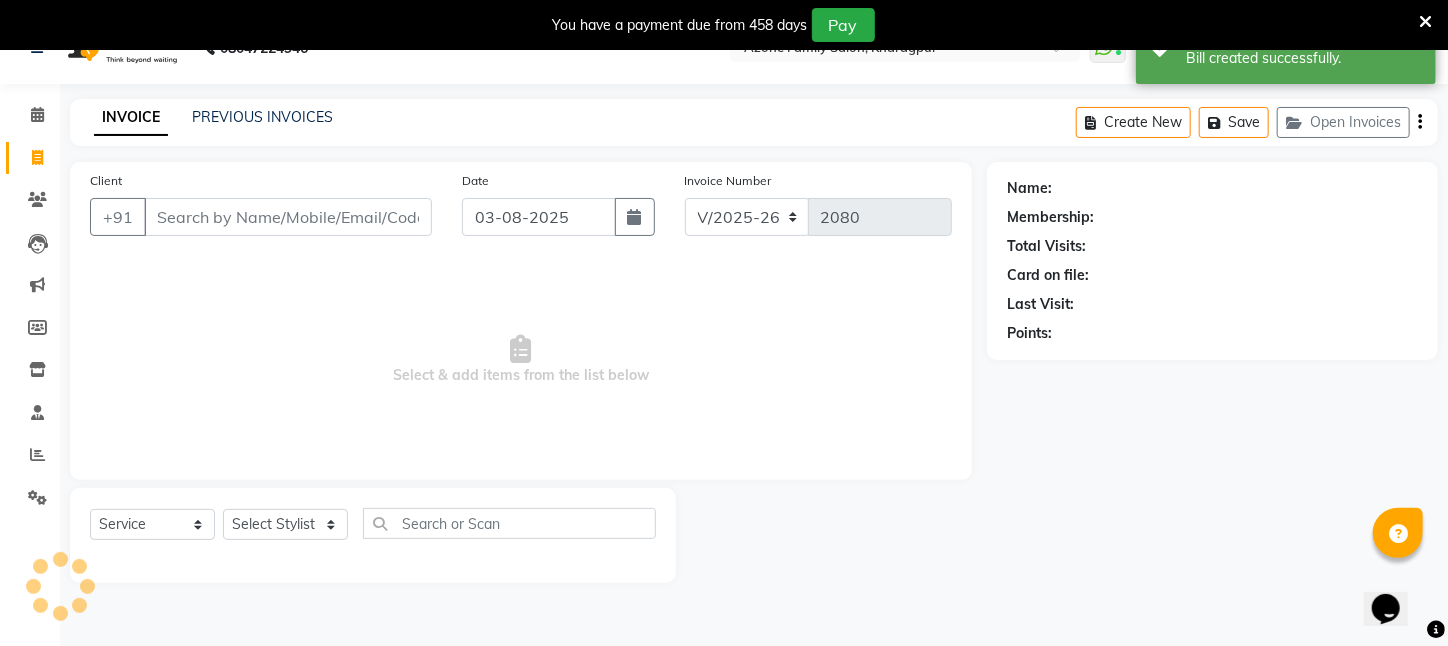 scroll, scrollTop: 50, scrollLeft: 0, axis: vertical 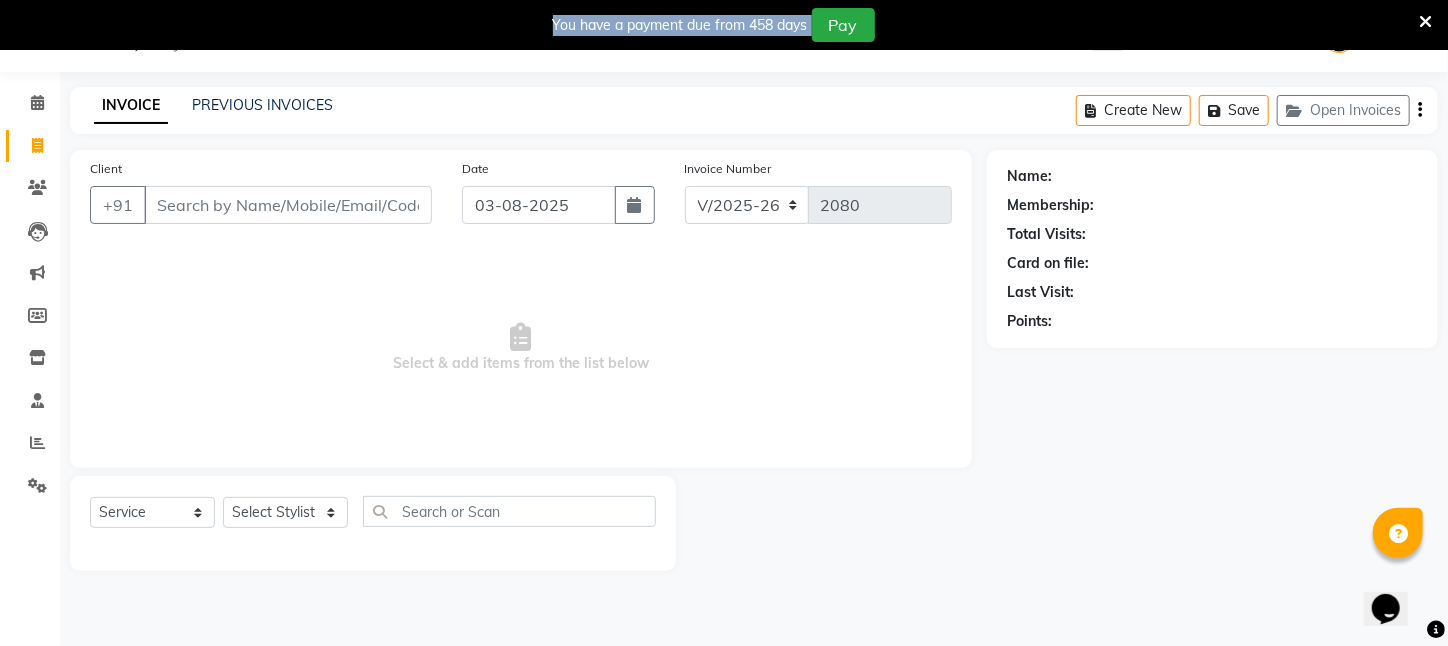 drag, startPoint x: 548, startPoint y: 21, endPoint x: 893, endPoint y: 24, distance: 345.01303 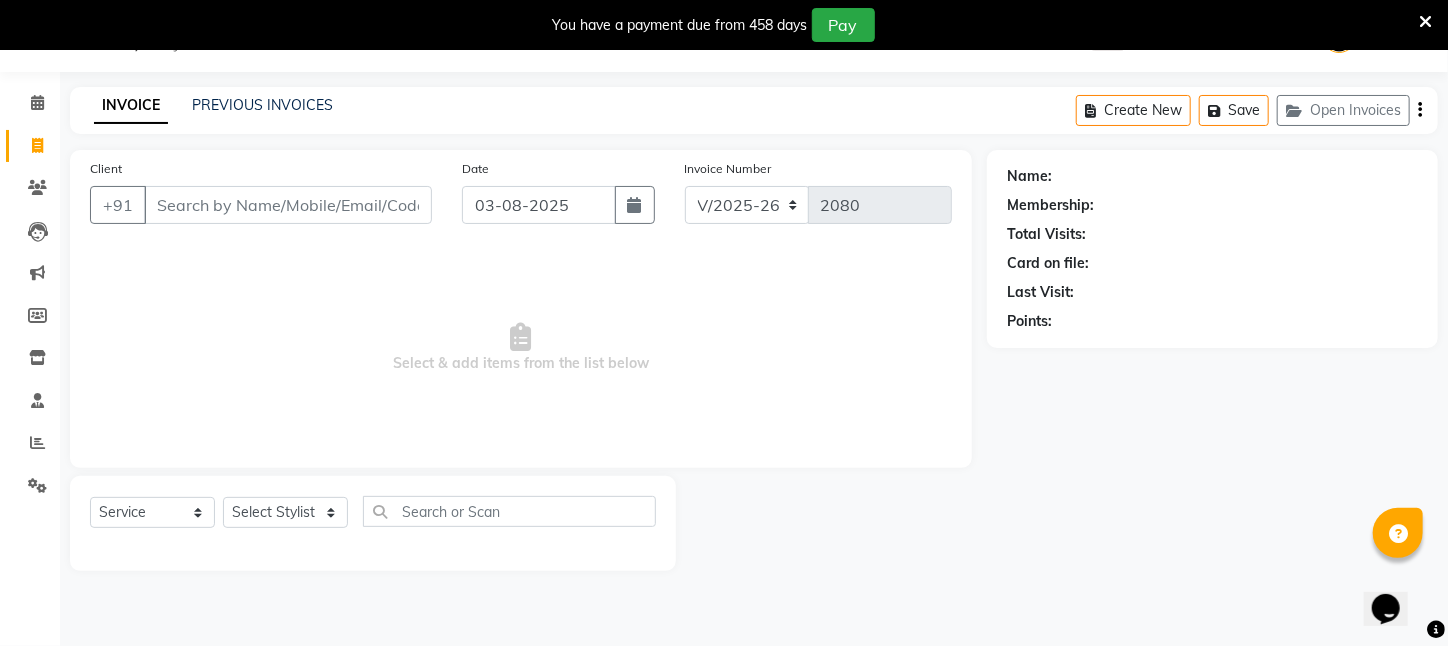 click on "INVOICE PREVIOUS INVOICES Create New   Save   Open Invoices" 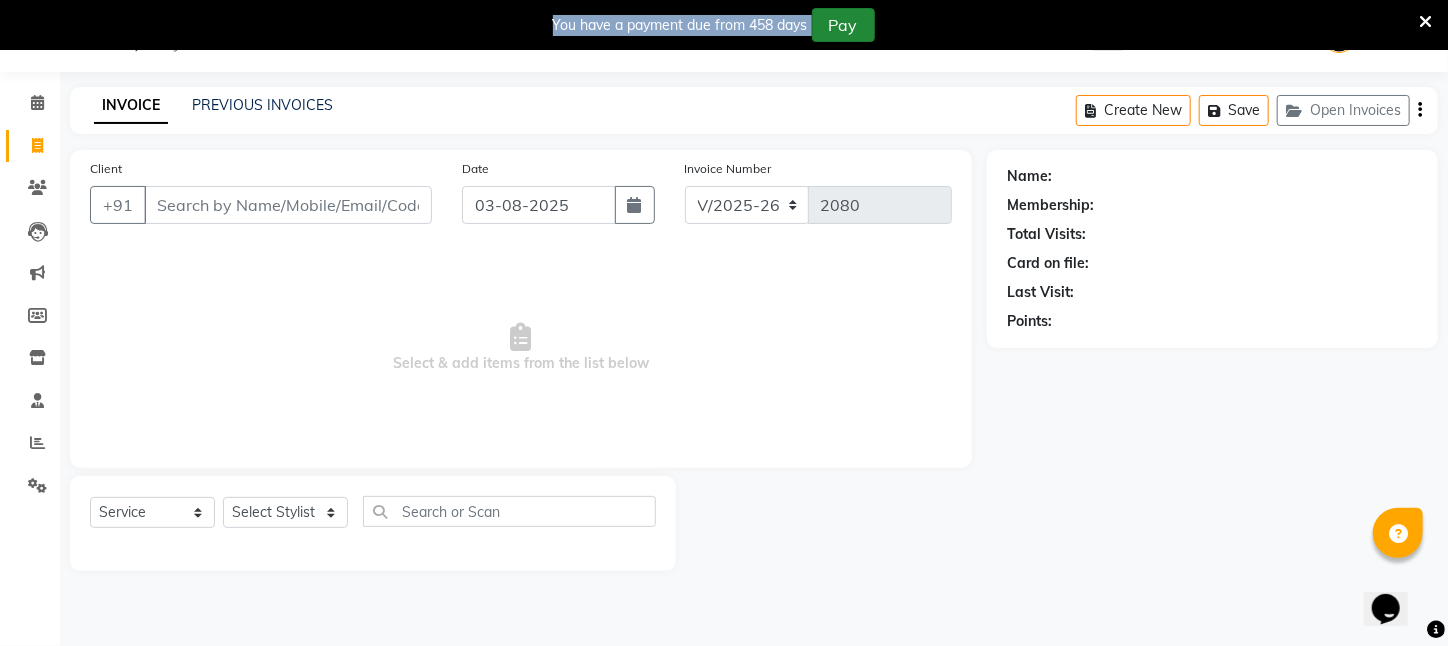 drag, startPoint x: 549, startPoint y: 17, endPoint x: 823, endPoint y: 20, distance: 274.01642 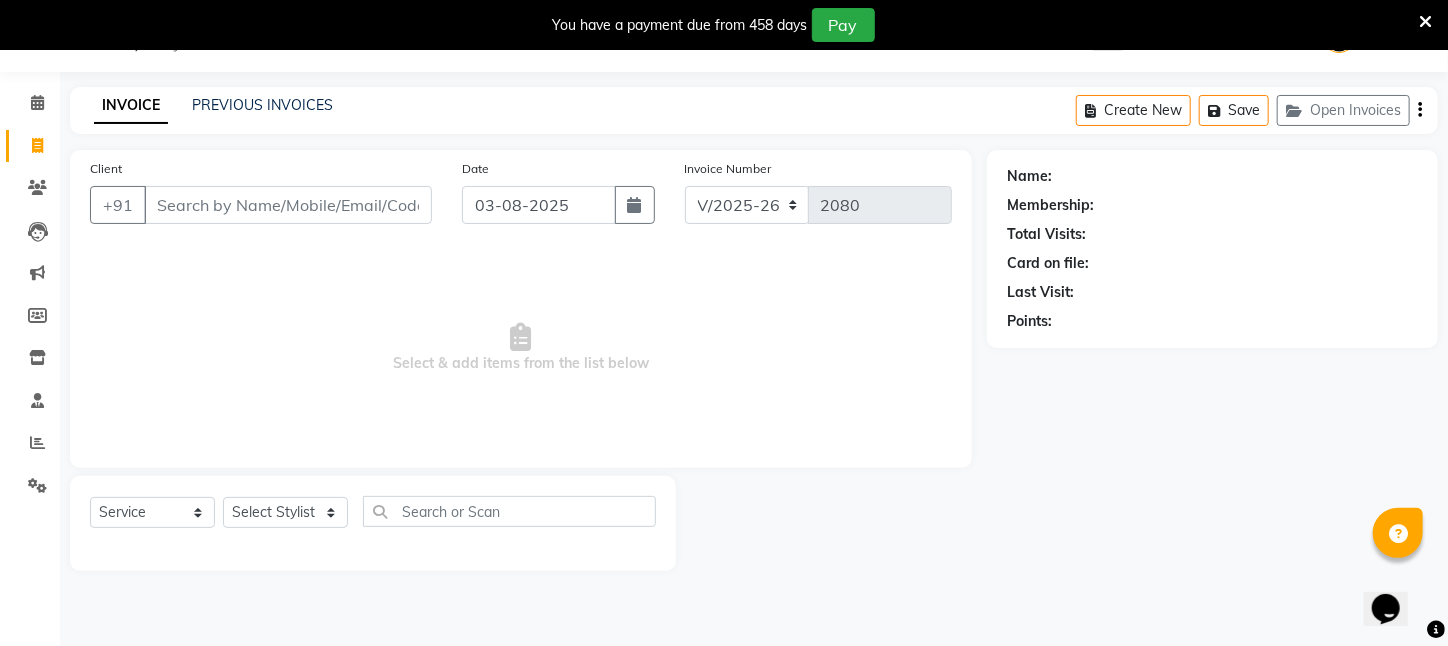 click on "[PHONE] Select Location × Azone Family Salon, [CITY] WhatsApp Status ✕ Status: Connected Most Recent Message: 03-08-2025 01:55 PM Recent Service Activity: 03-08-2025 01:55 PM Default Panel My Panel English ENGLISH Español العربية मराठी हिंदी ગુજરાતી தமிழ் 中文 Notifications nothing to show [CITY] Manage Profile Change Password Sign out Version:3.15.11" 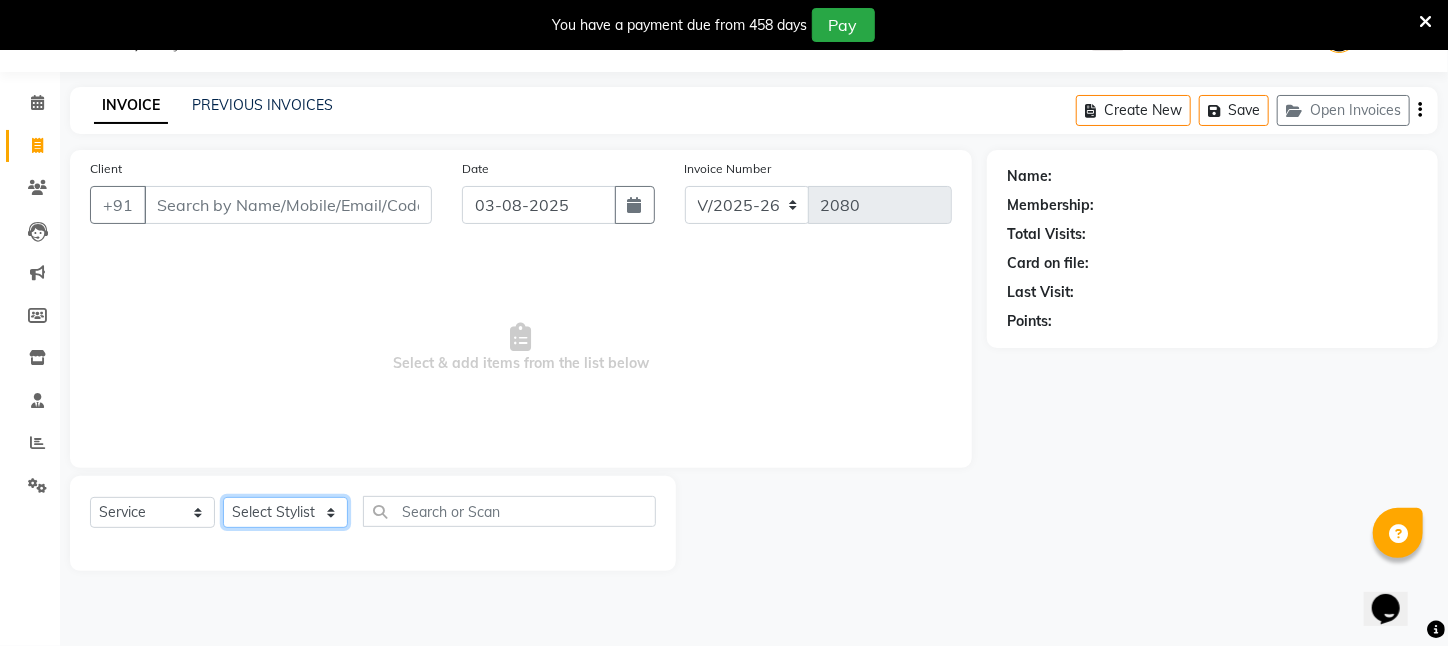 click on "Select Stylist [FIRST] [LAST]  [FIRST] [LAST] [FIRST] [LAST] [FIRST] [LAST] [FIRST] [LAST] [FIRST] [LAST] [CITY] [FIRST] [LAST] [FIRST] [LAST] [FIRST] [LAST] [FIRST] [LAST] [FIRST] [LAST] [FIRST] [LAST] [FIRST] [LAST] [FIRST] [LAST] [FIRST] [LAST] [FIRST] [LAST] [FIRST] [LAST] [FIRST] [LAST] [FIRST] [LAST]" 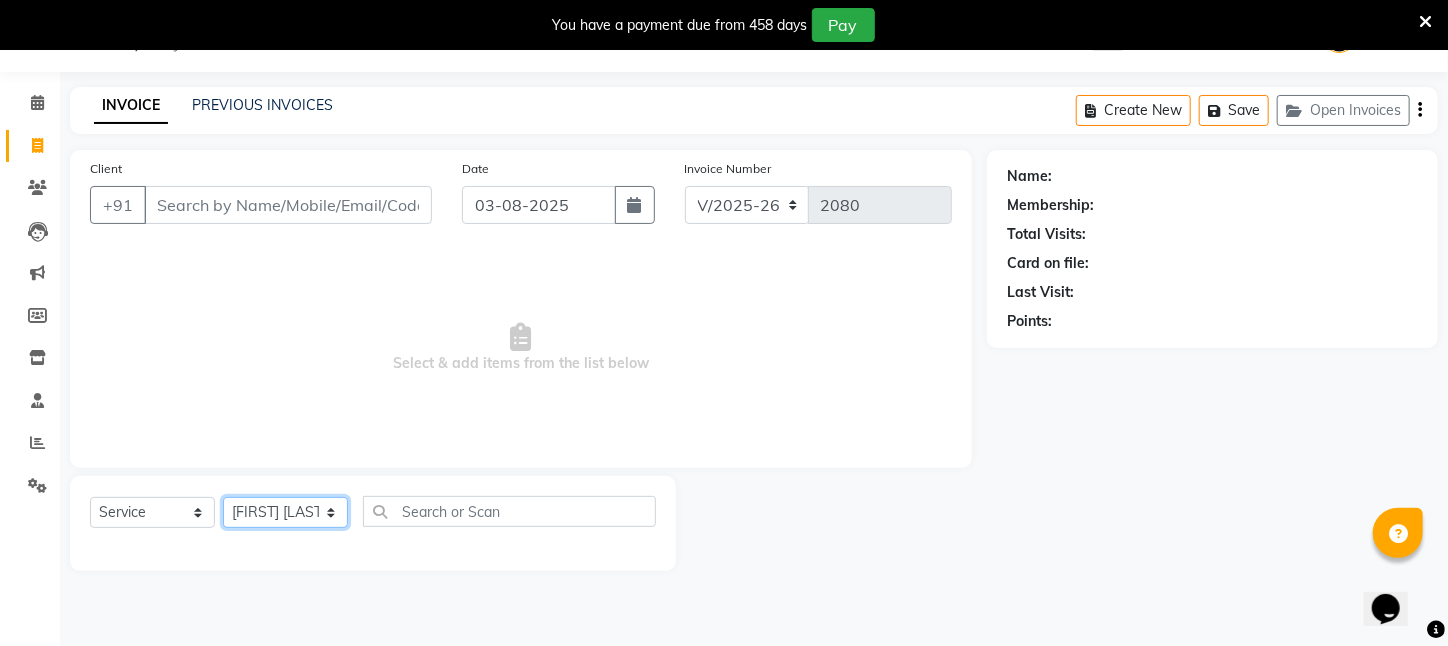 click on "Select Stylist [FIRST] [LAST]  [FIRST] [LAST] [FIRST] [LAST] [FIRST] [LAST] [FIRST] [LAST] [FIRST] [LAST] [CITY] [FIRST] [LAST] [FIRST] [LAST] [FIRST] [LAST] [FIRST] [LAST] [FIRST] [LAST] [FIRST] [LAST] [FIRST] [LAST] [FIRST] [LAST] [FIRST] [LAST] [FIRST] [LAST] [FIRST] [LAST] [FIRST] [LAST] [FIRST] [LAST]" 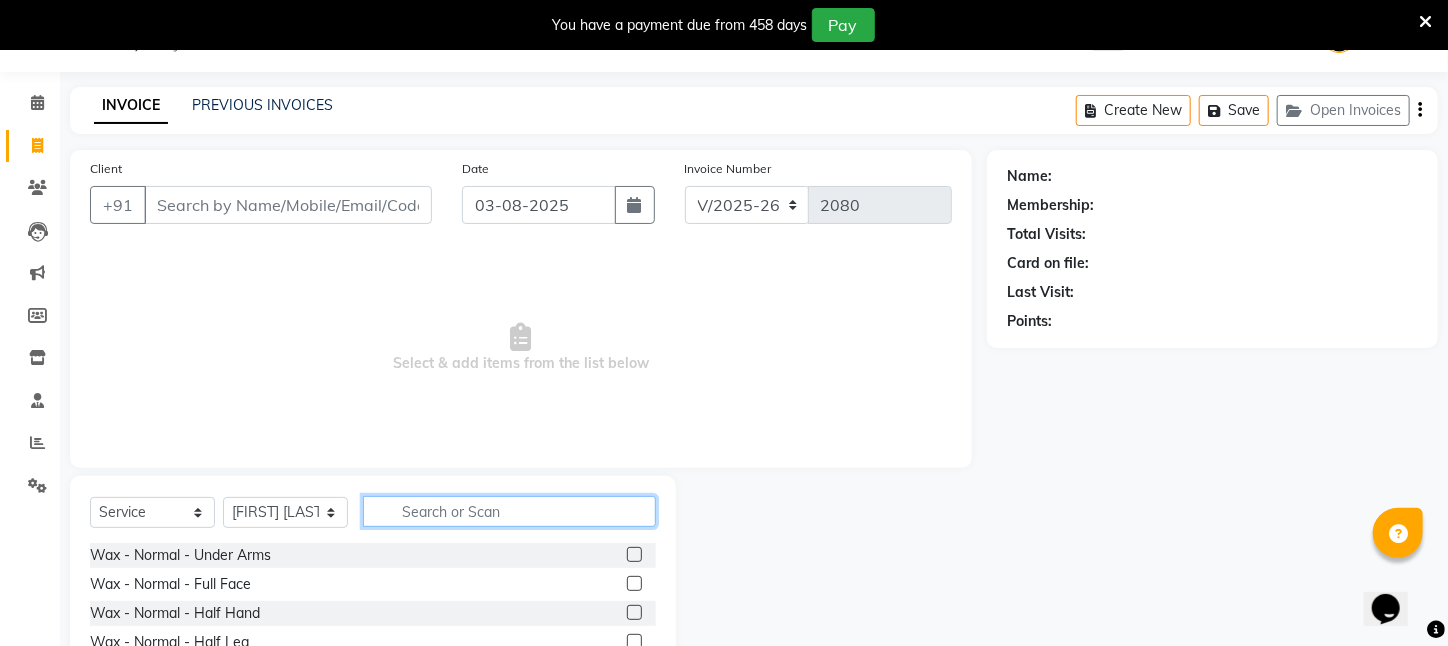 click 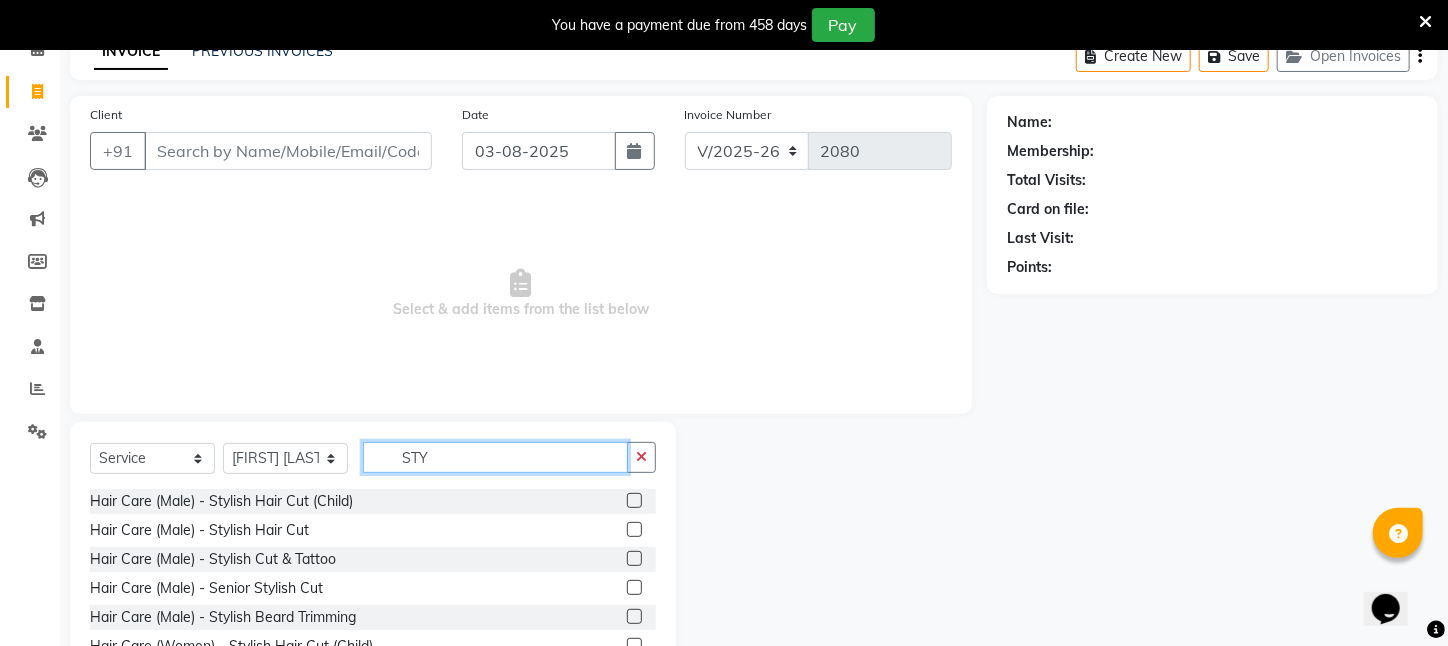 scroll, scrollTop: 150, scrollLeft: 0, axis: vertical 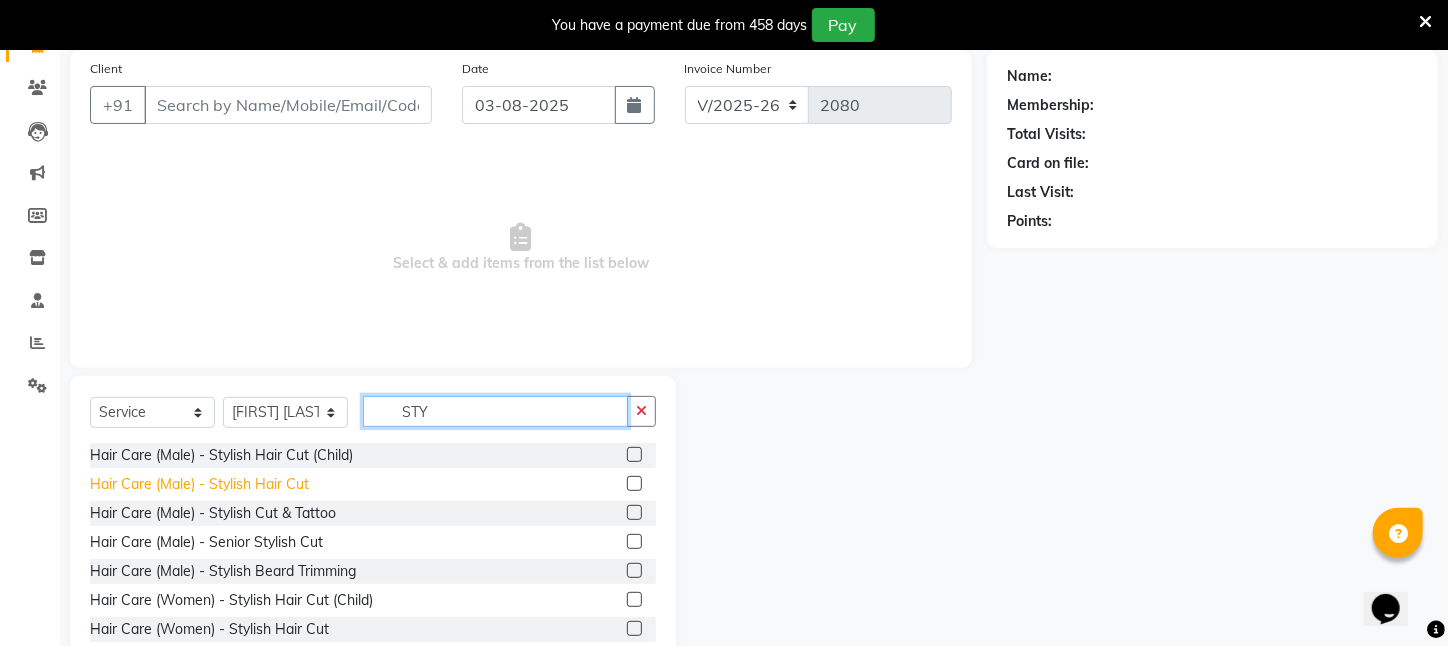 type on "STY" 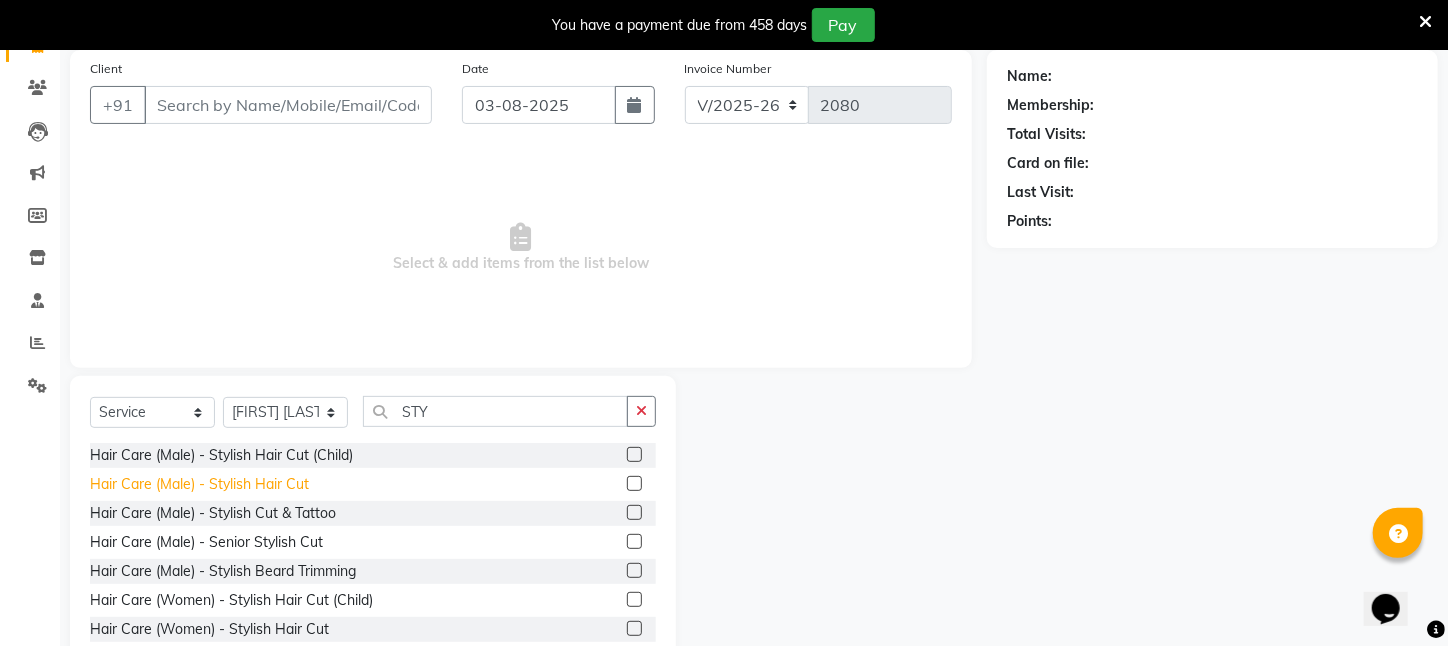 click on "Hair Care (Male)   -   Stylish Hair Cut" 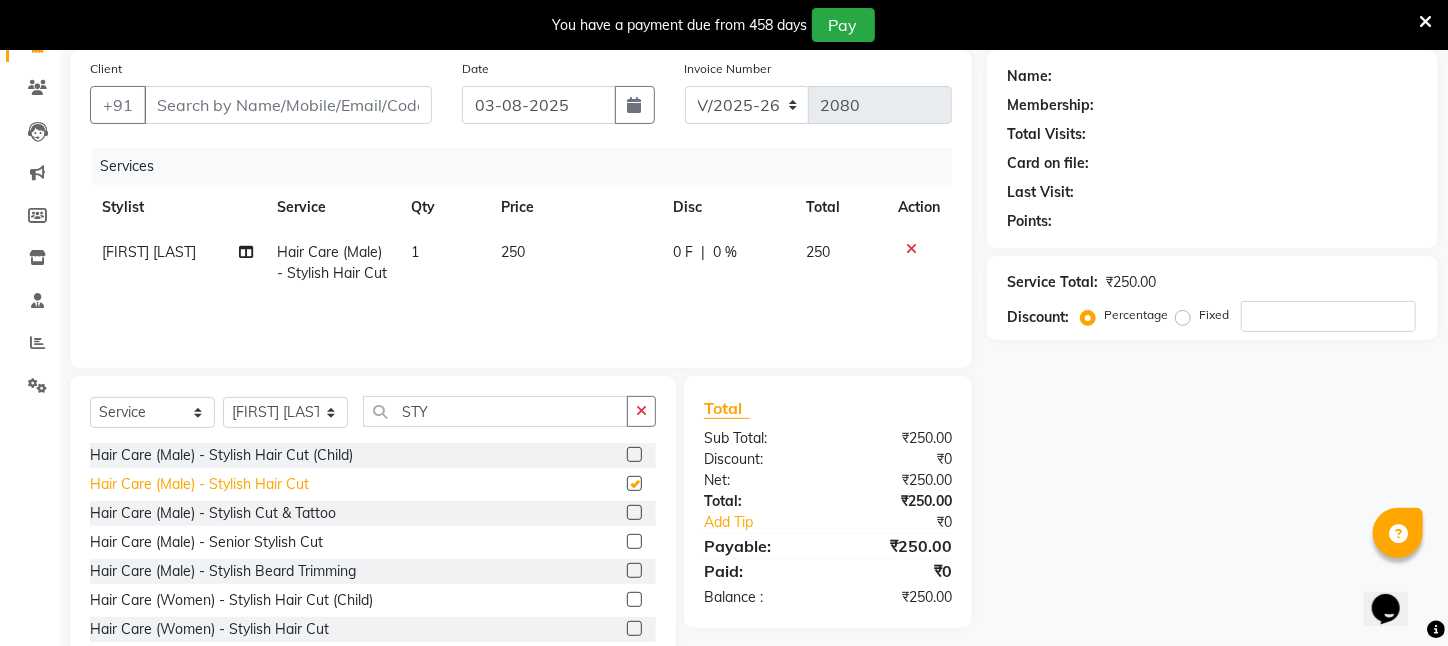 checkbox on "false" 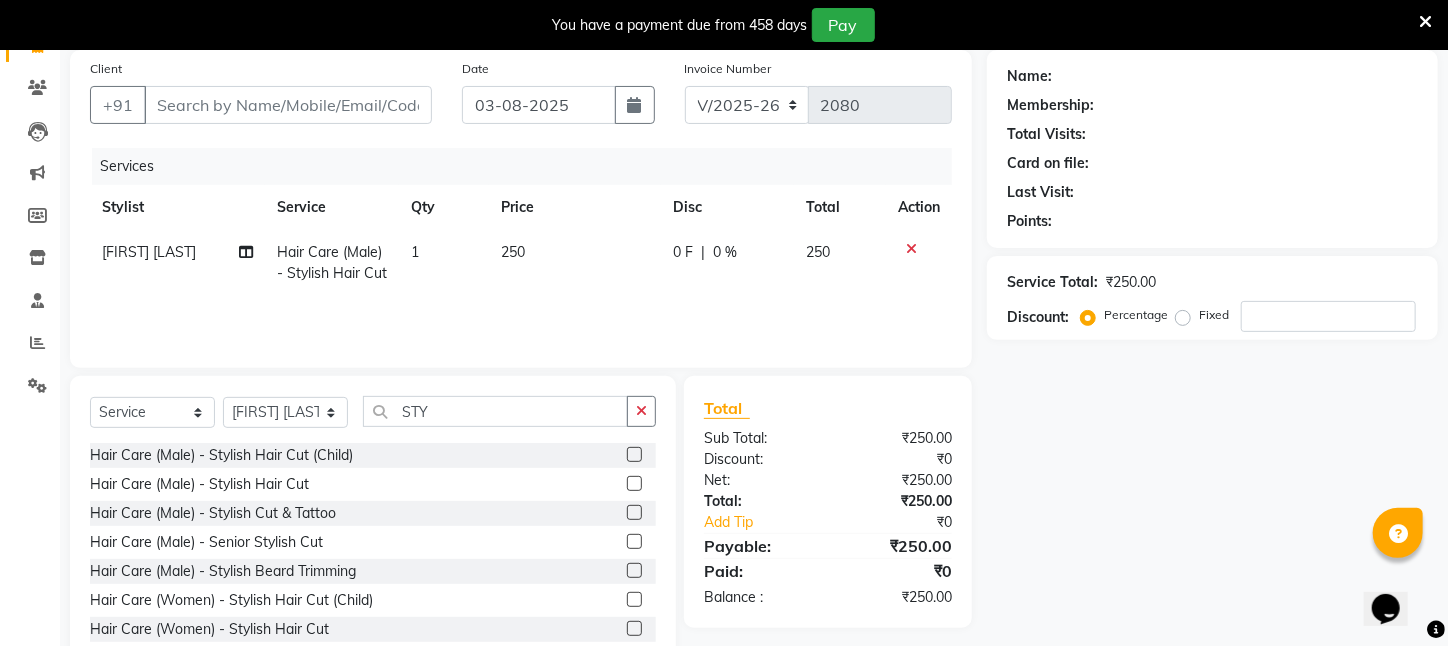 scroll, scrollTop: 0, scrollLeft: 0, axis: both 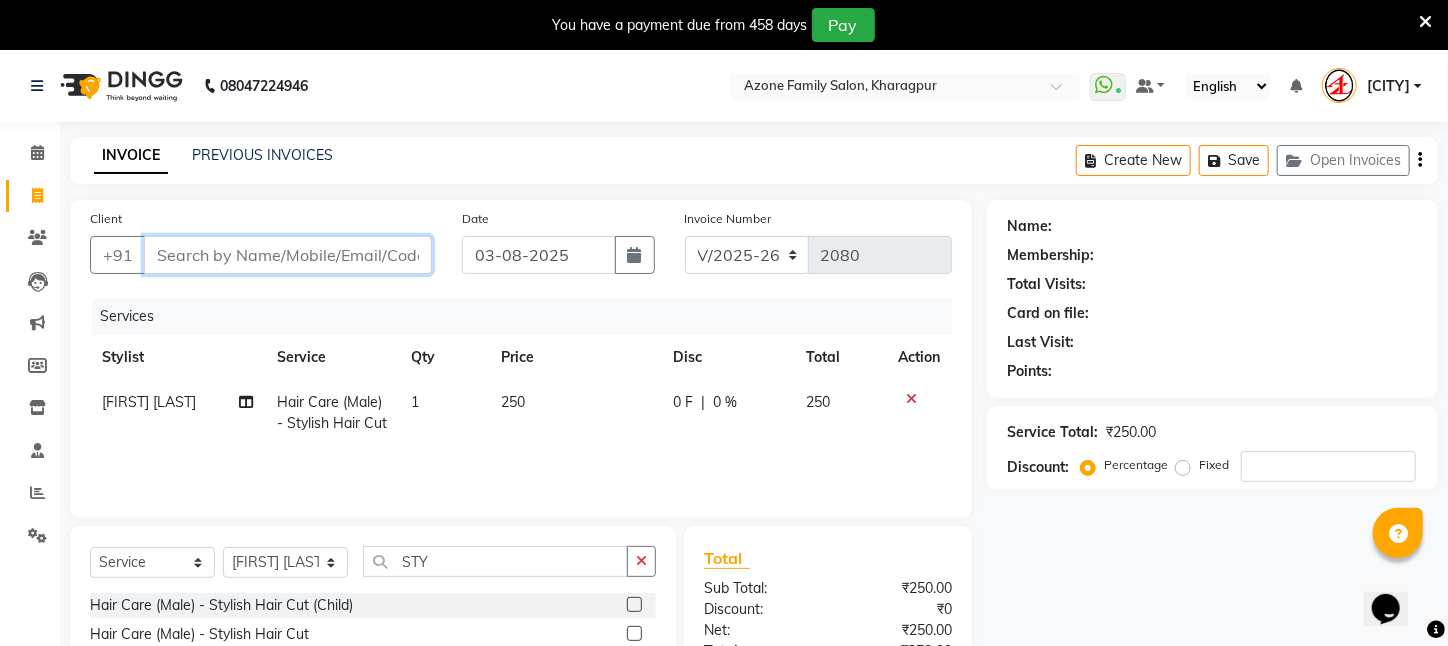 click on "Client" at bounding box center (288, 255) 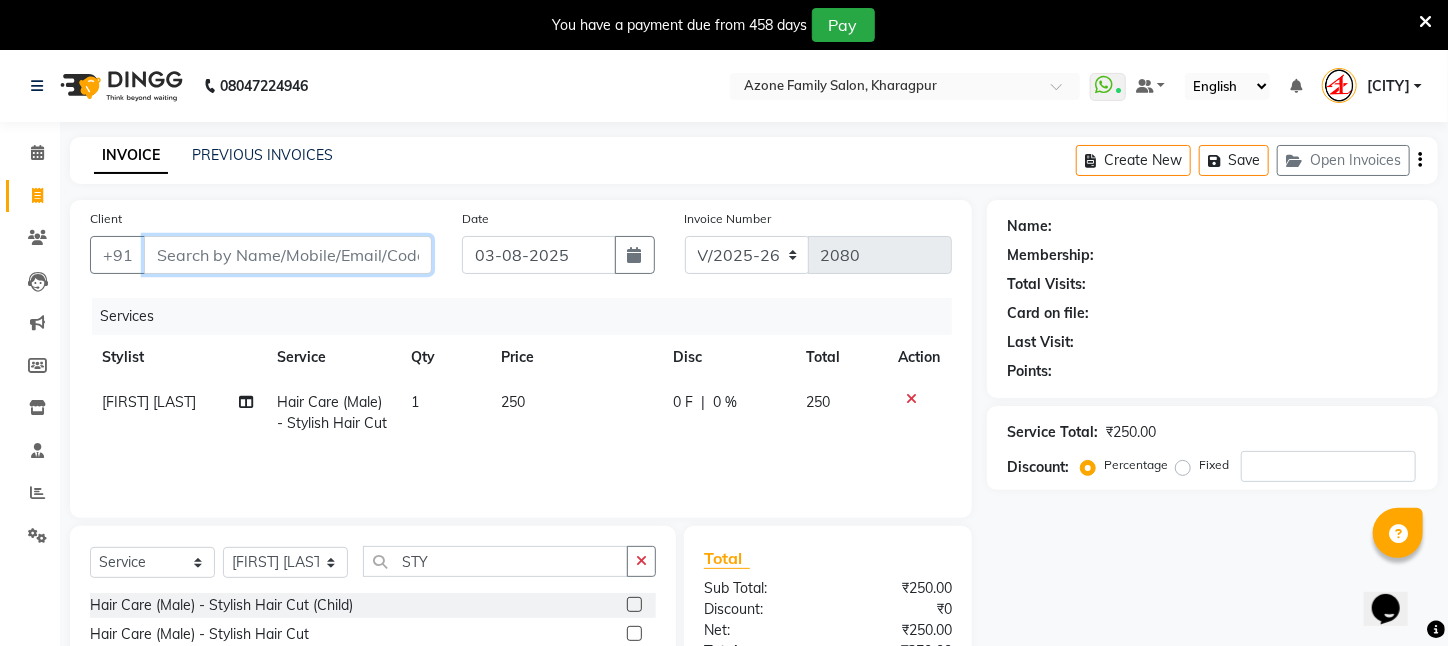 drag, startPoint x: 144, startPoint y: 249, endPoint x: 406, endPoint y: 254, distance: 262.0477 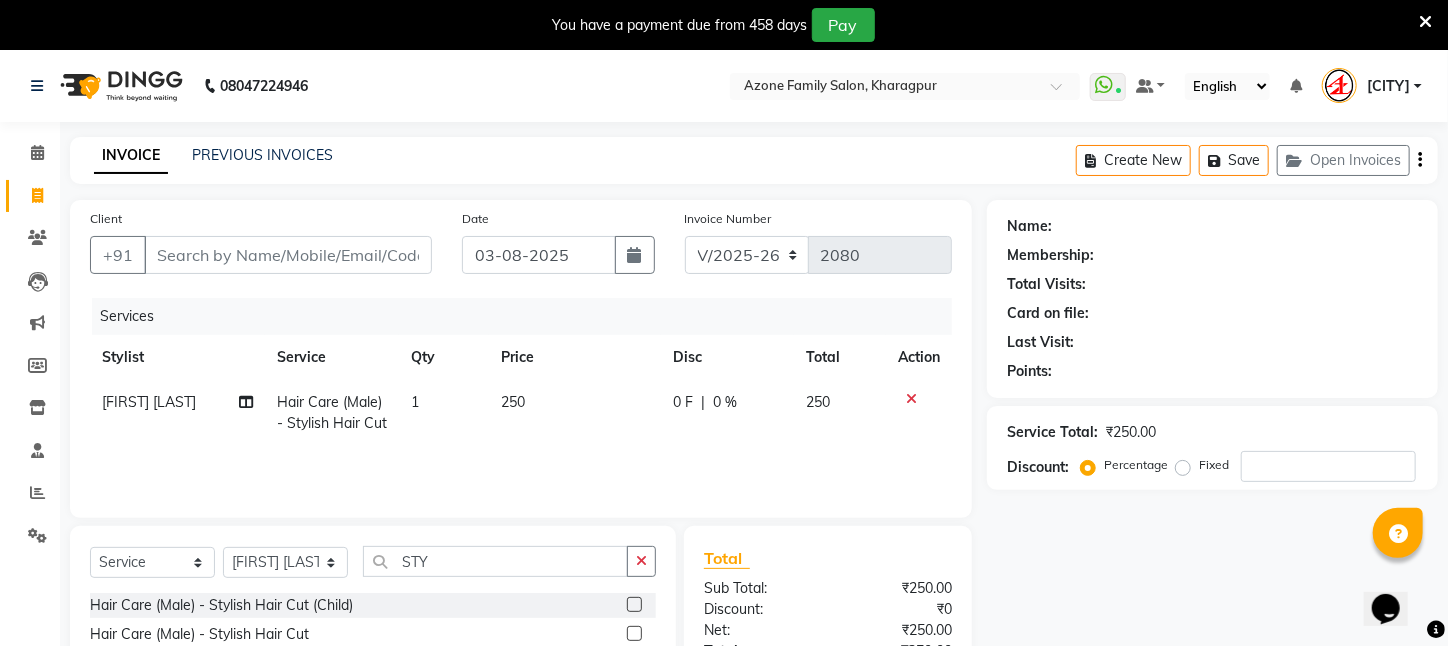 drag, startPoint x: 186, startPoint y: 262, endPoint x: 510, endPoint y: 152, distance: 342.1637 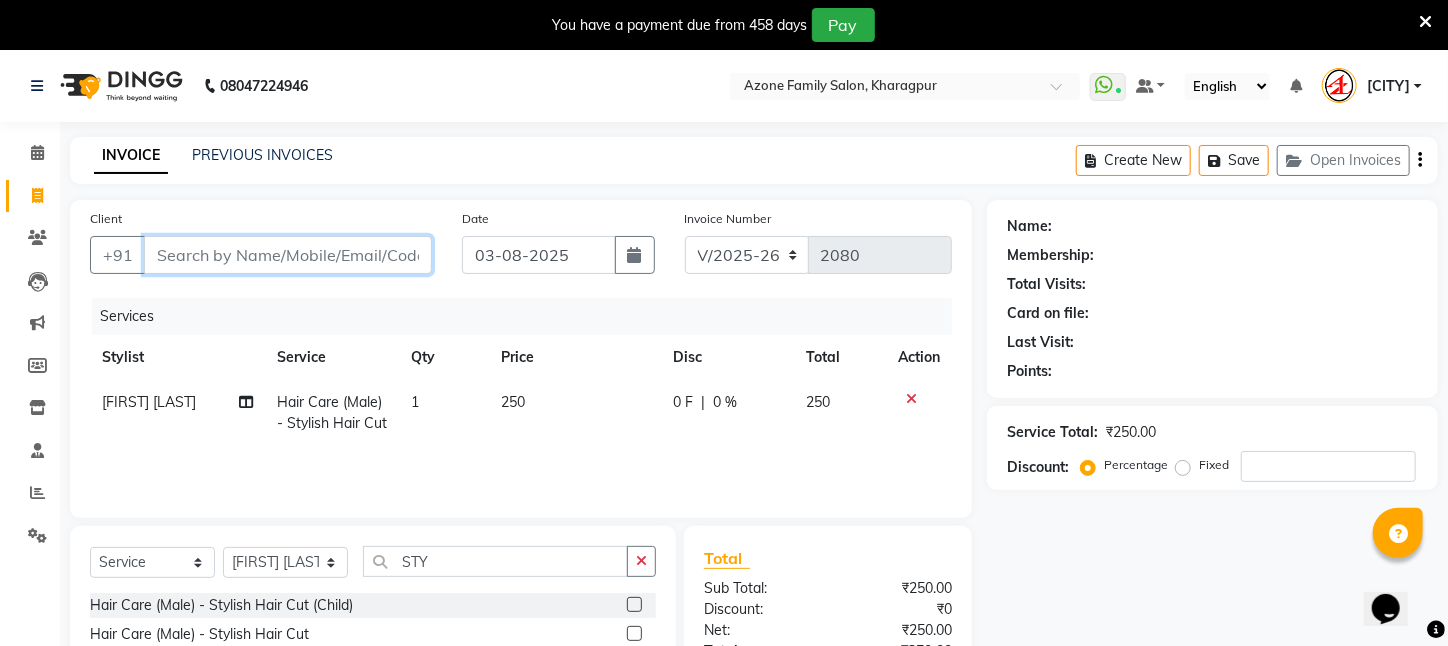 click on "Client" at bounding box center [288, 255] 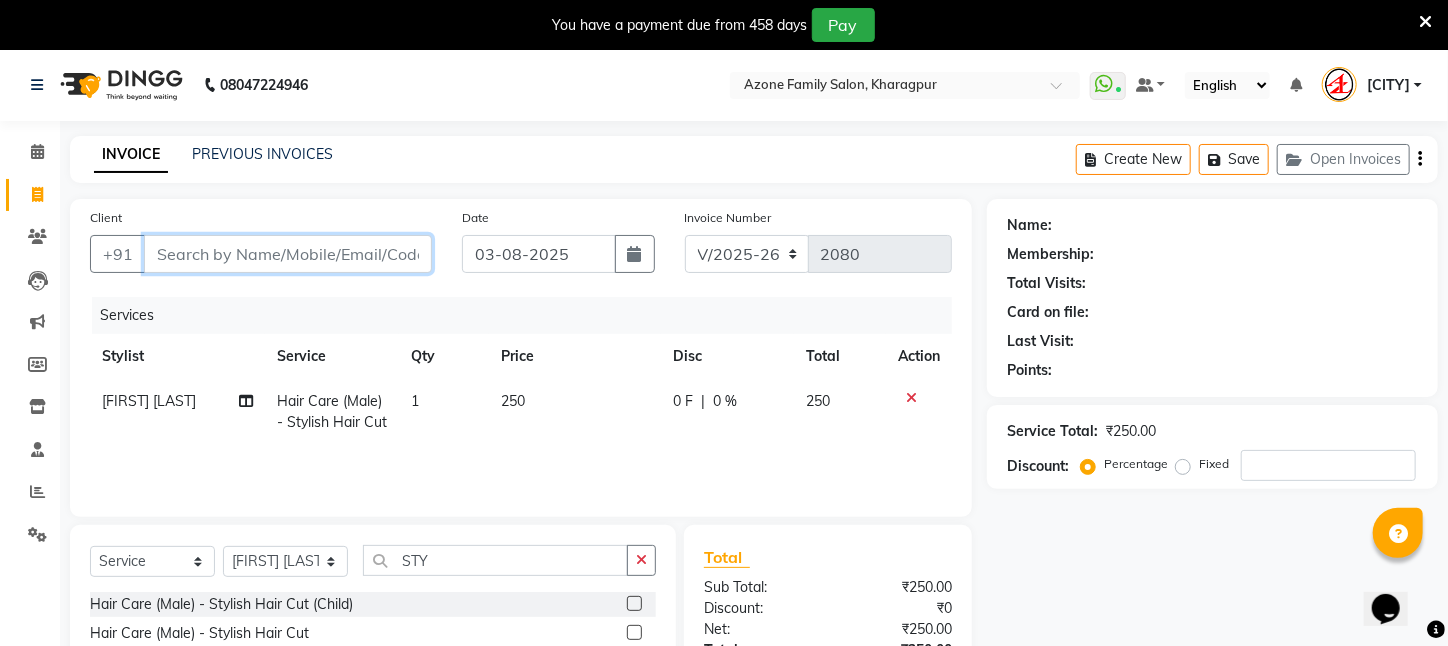 scroll, scrollTop: 0, scrollLeft: 0, axis: both 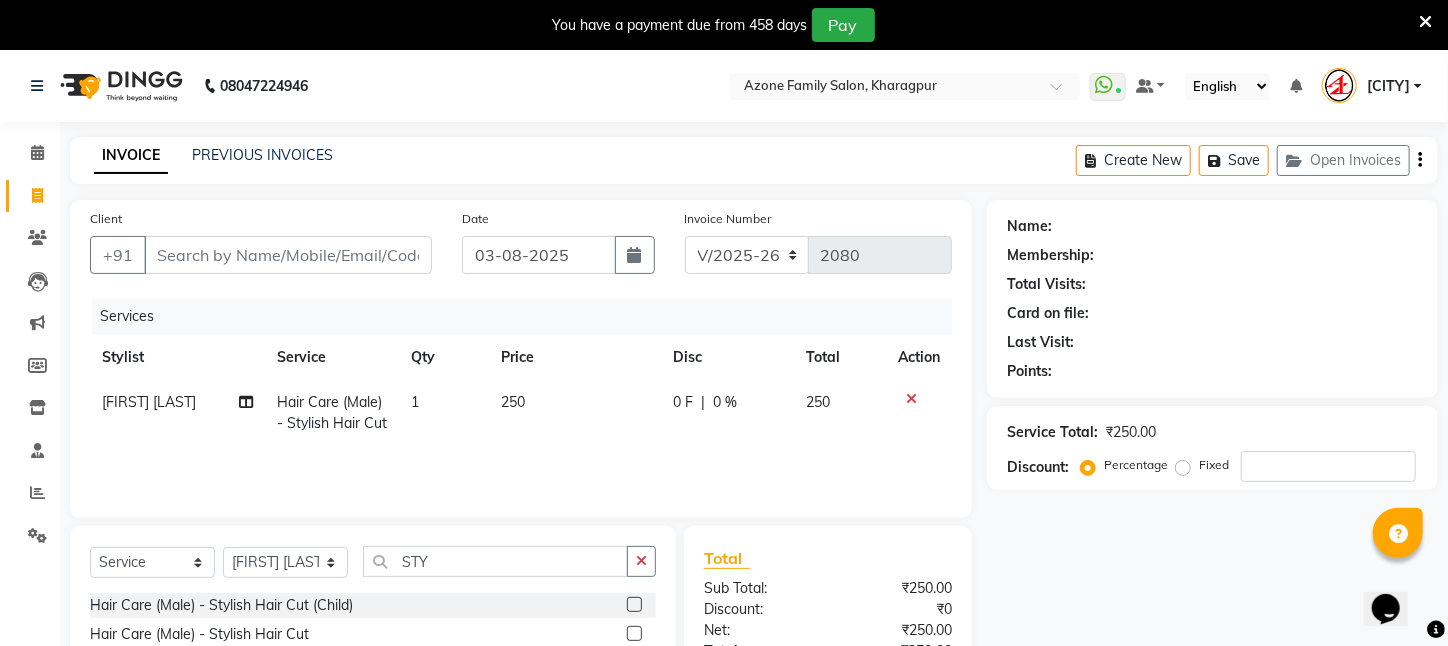 click on "Clients" 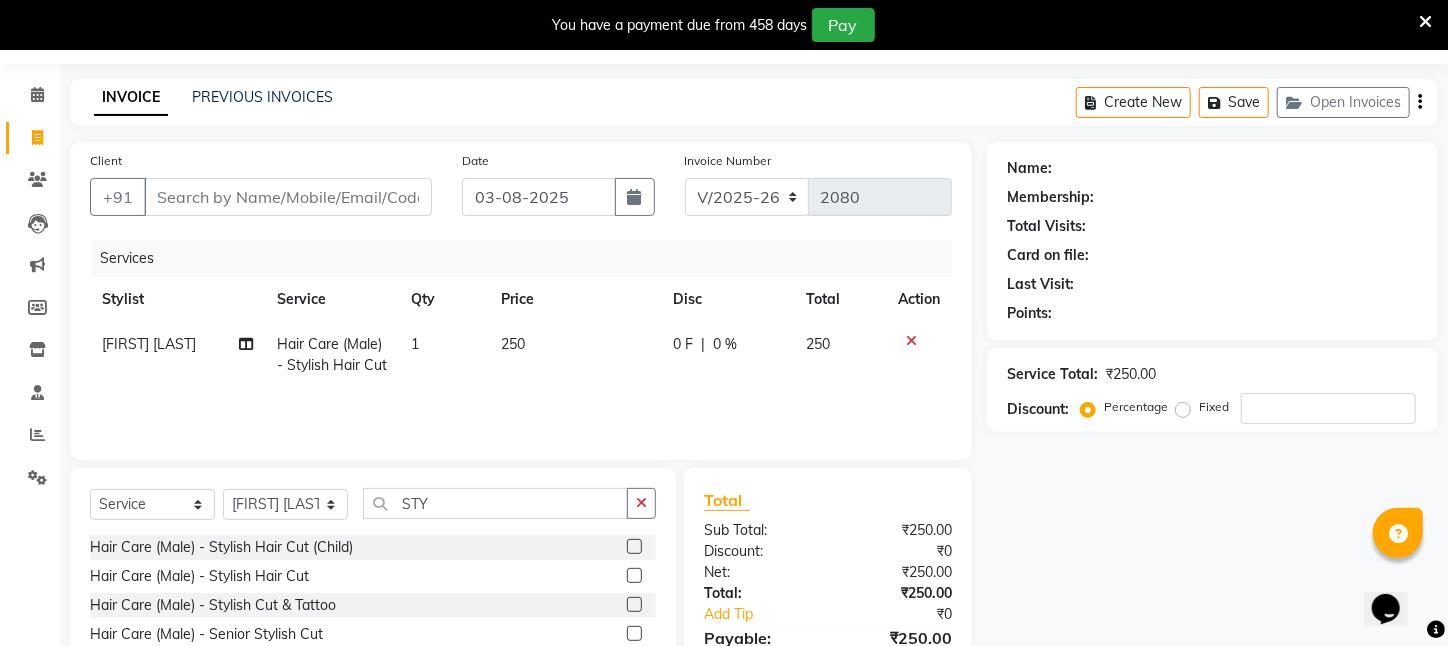 scroll, scrollTop: 0, scrollLeft: 0, axis: both 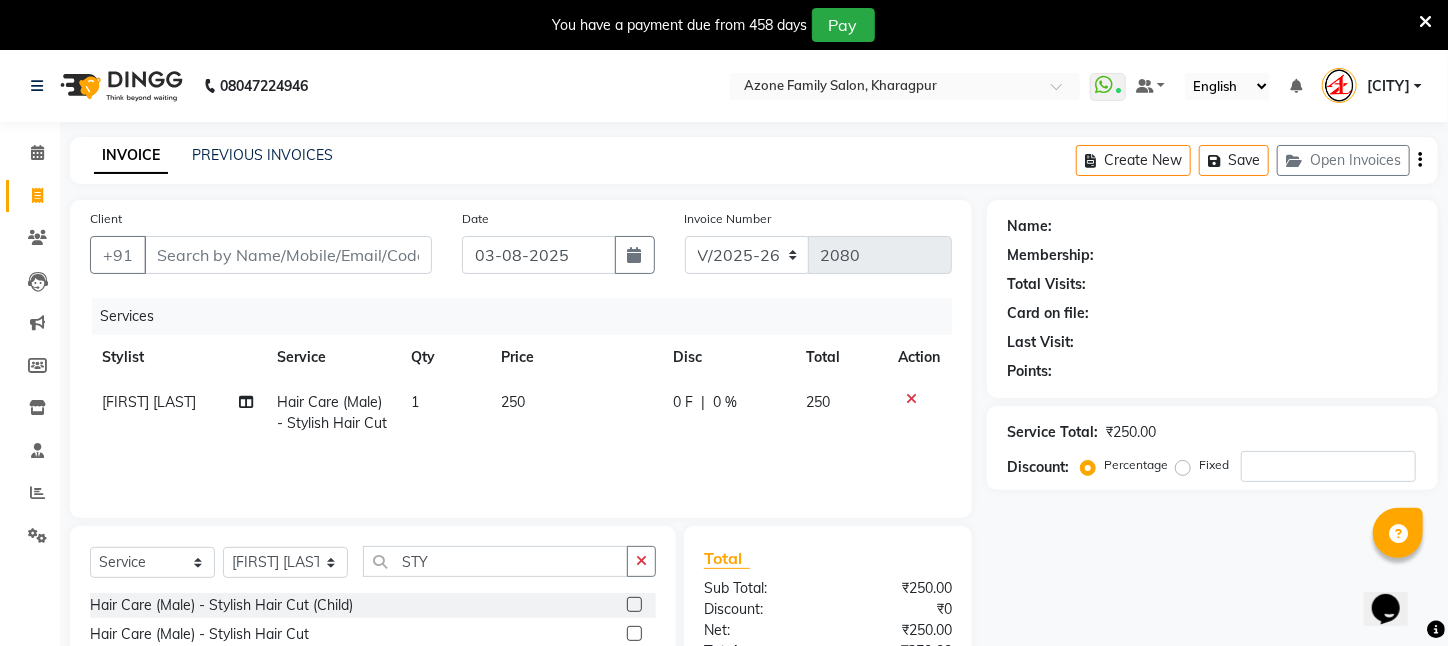click on "Clients" 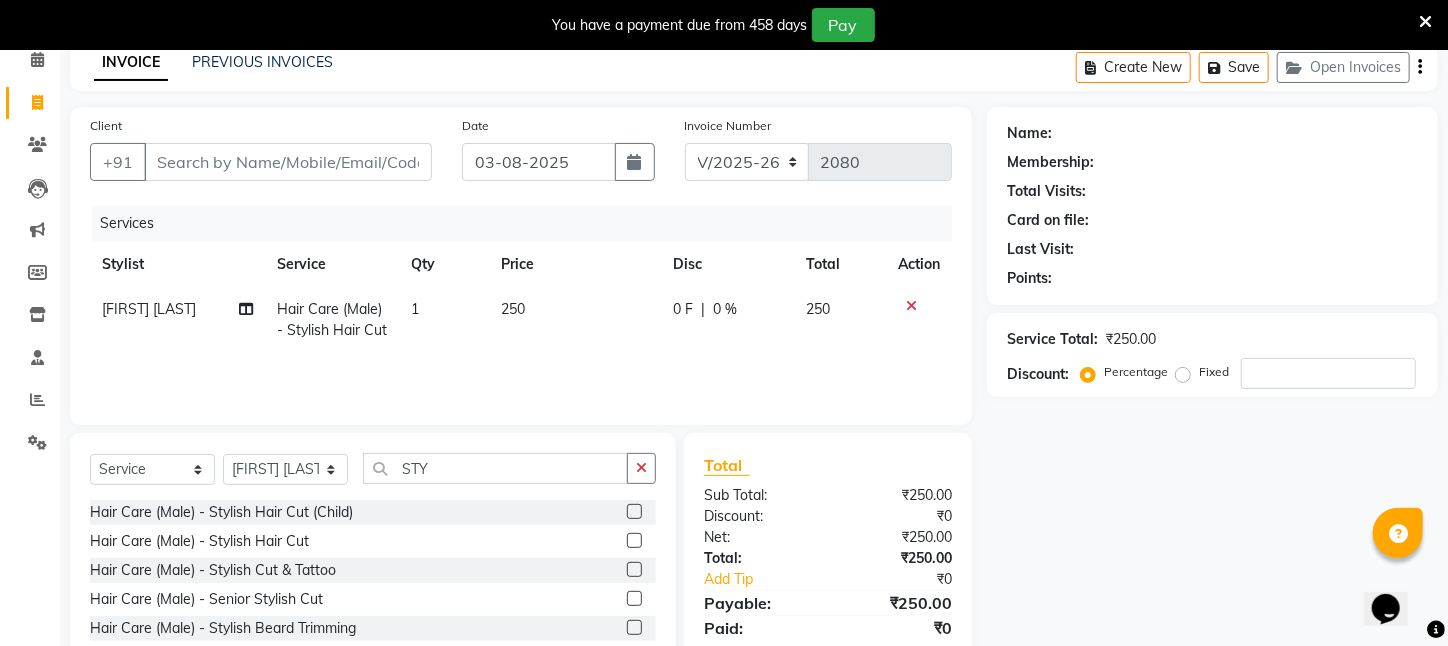 scroll, scrollTop: 204, scrollLeft: 0, axis: vertical 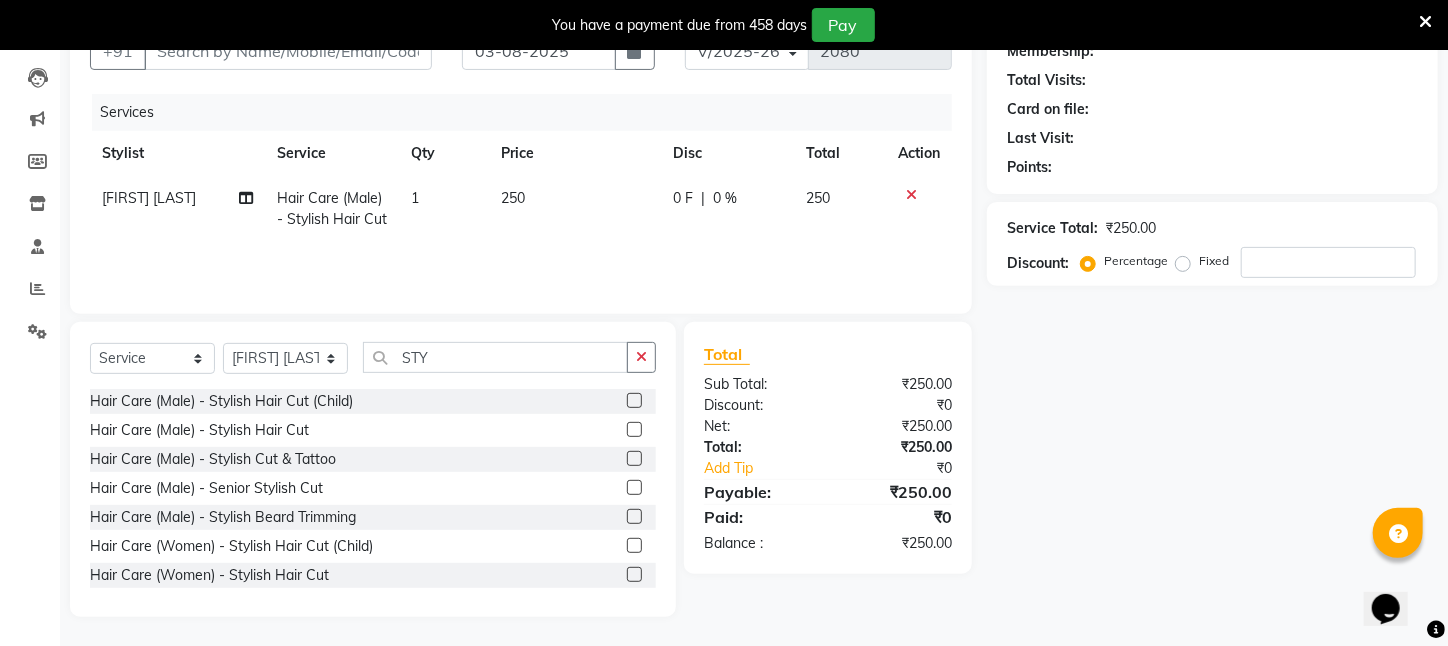 click on "Inventory" 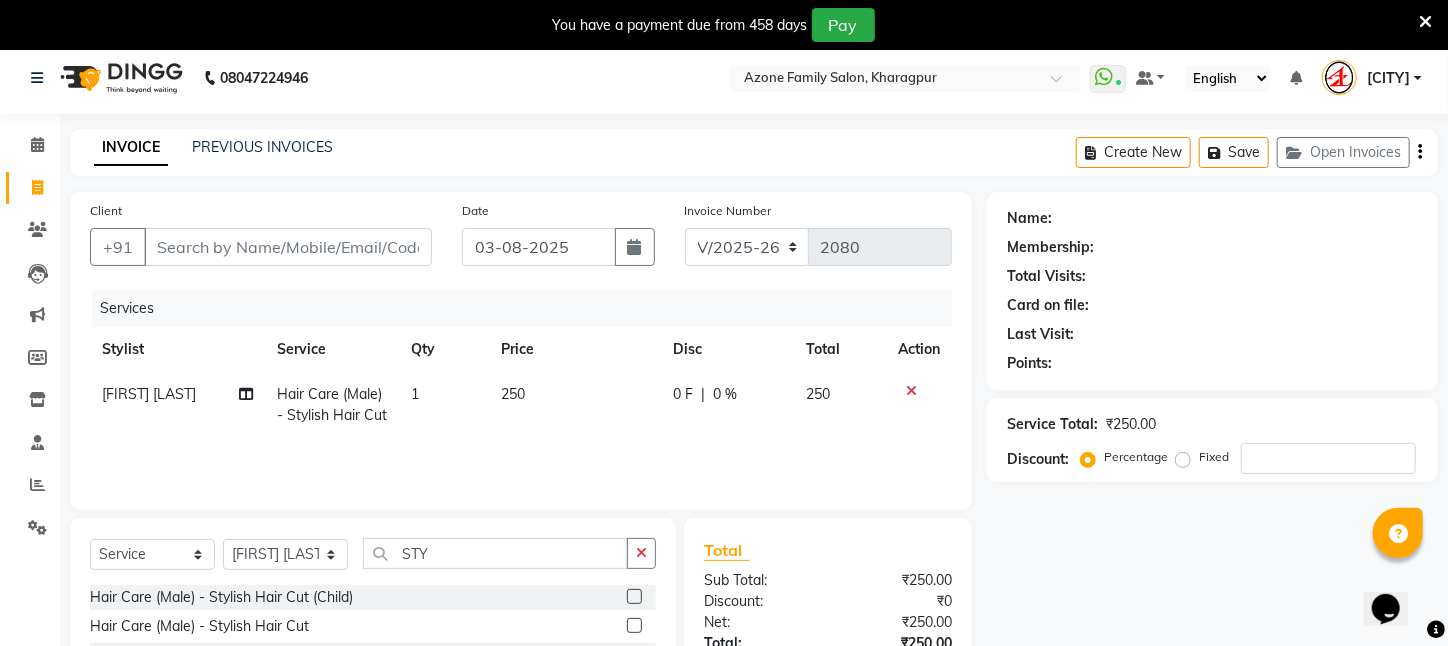 scroll, scrollTop: 0, scrollLeft: 0, axis: both 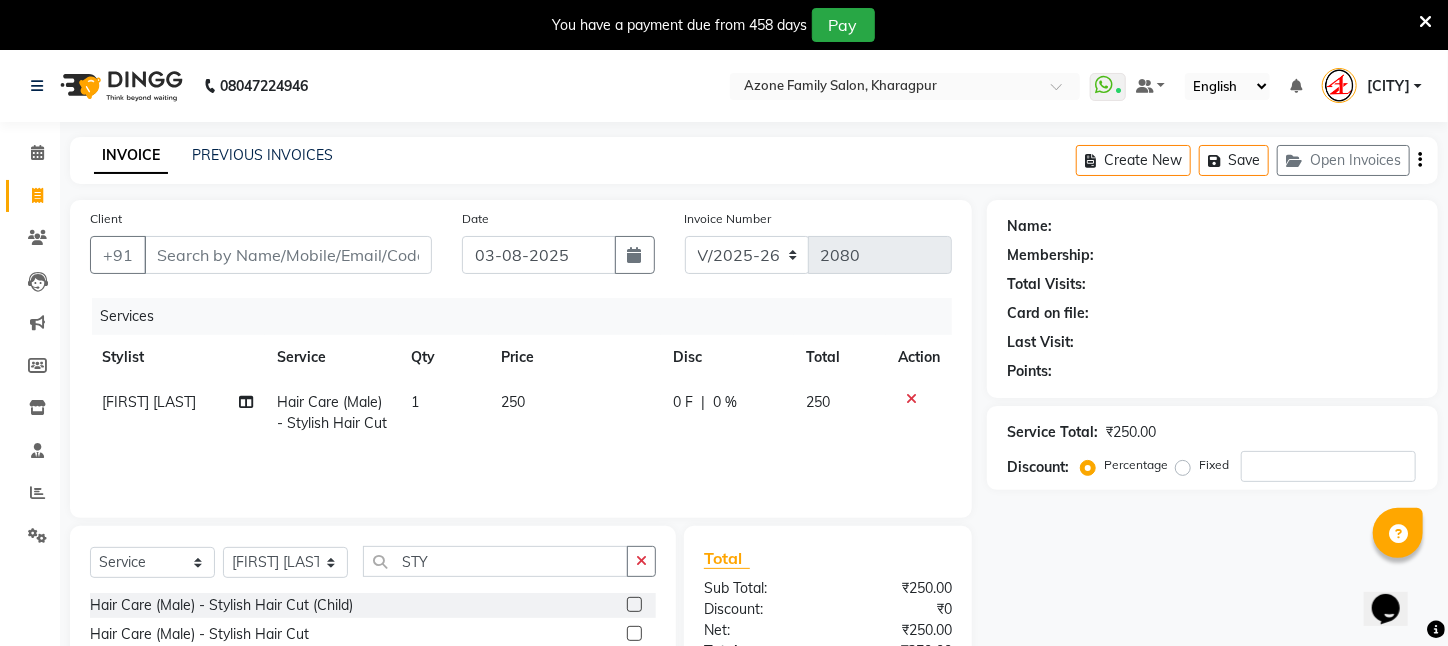 click on "Clients" 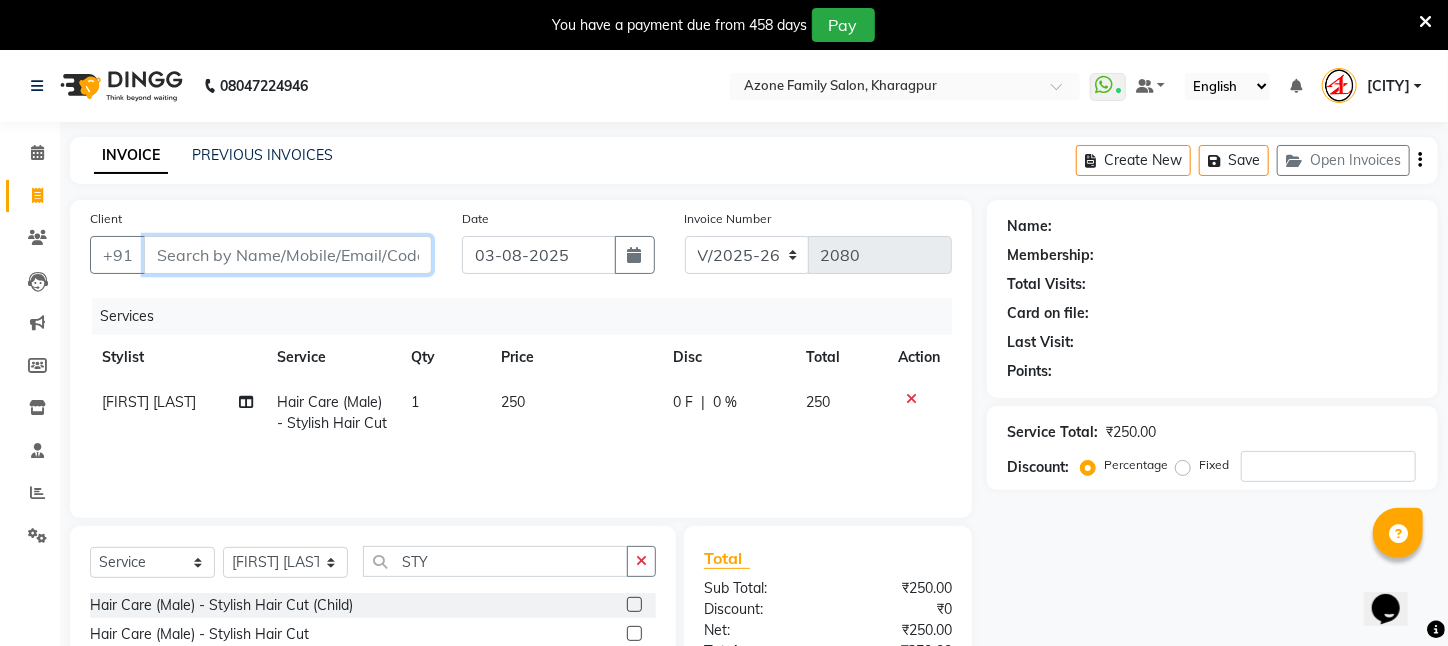 click on "Client" at bounding box center [288, 255] 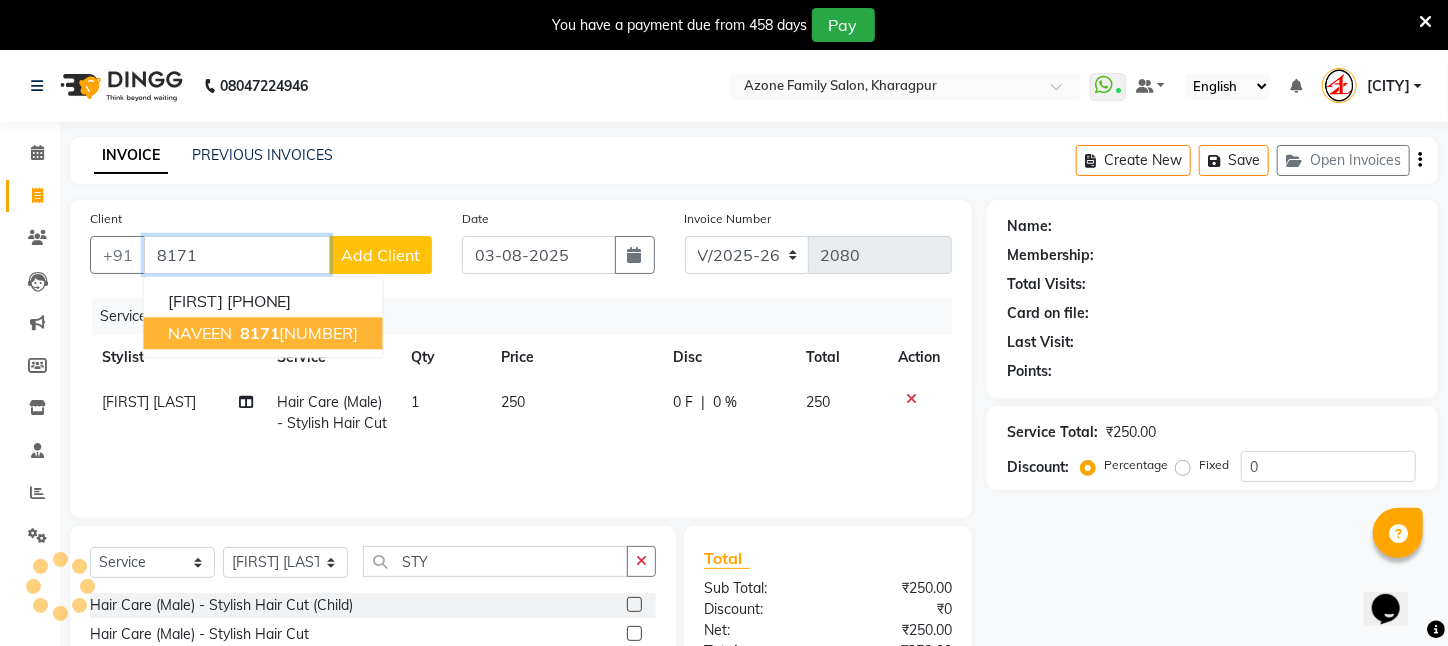 click on "NAVEEN" at bounding box center [200, 333] 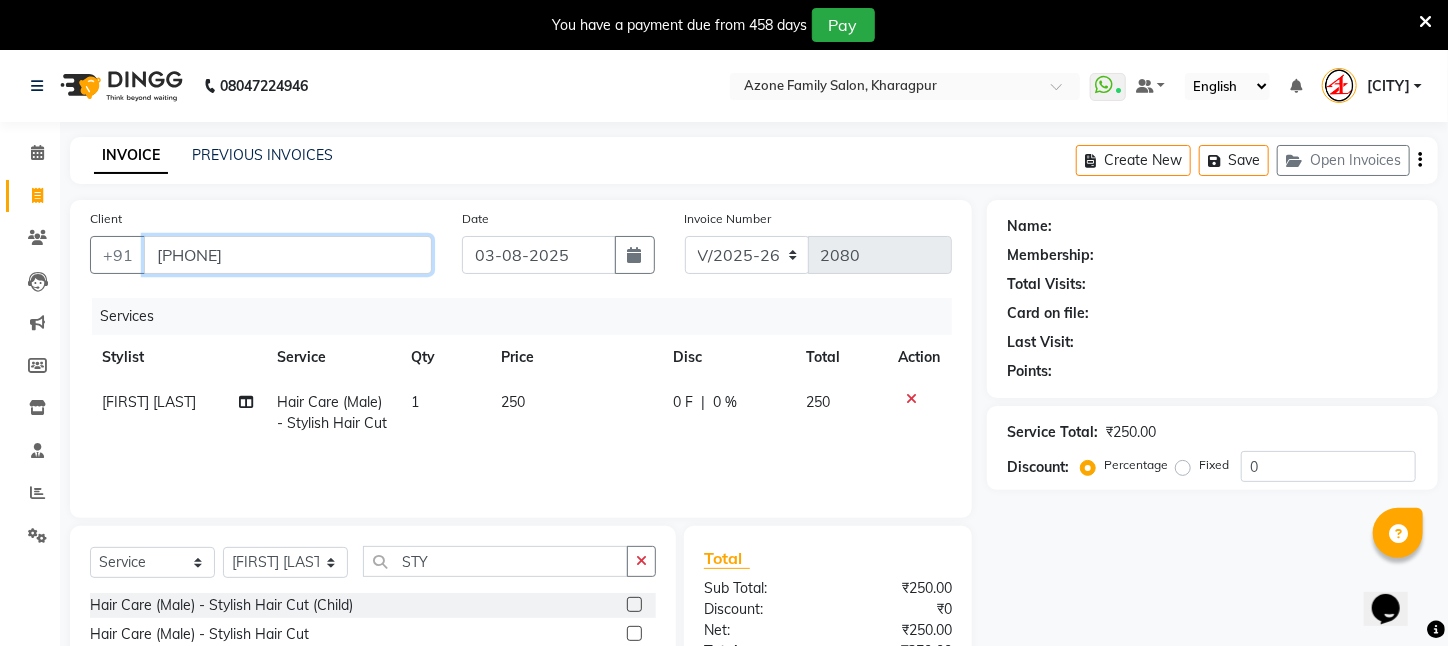 type on "[PHONE]" 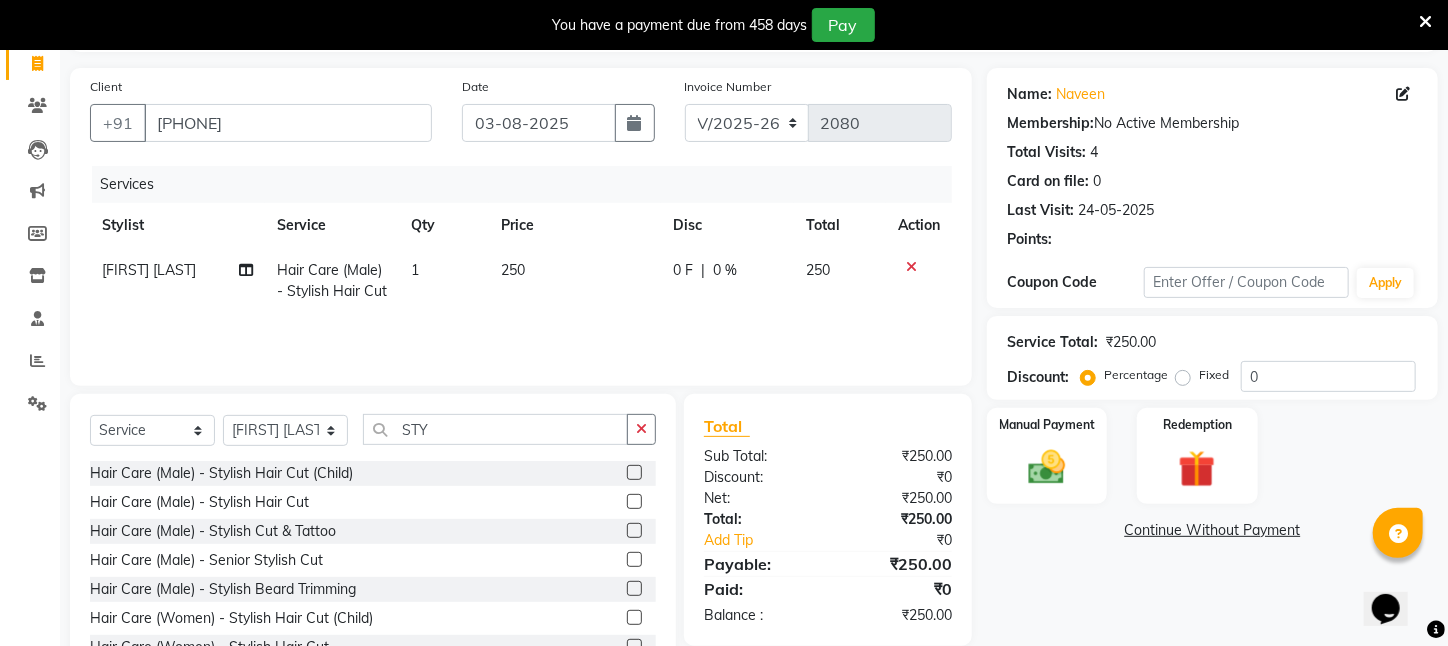 scroll, scrollTop: 204, scrollLeft: 0, axis: vertical 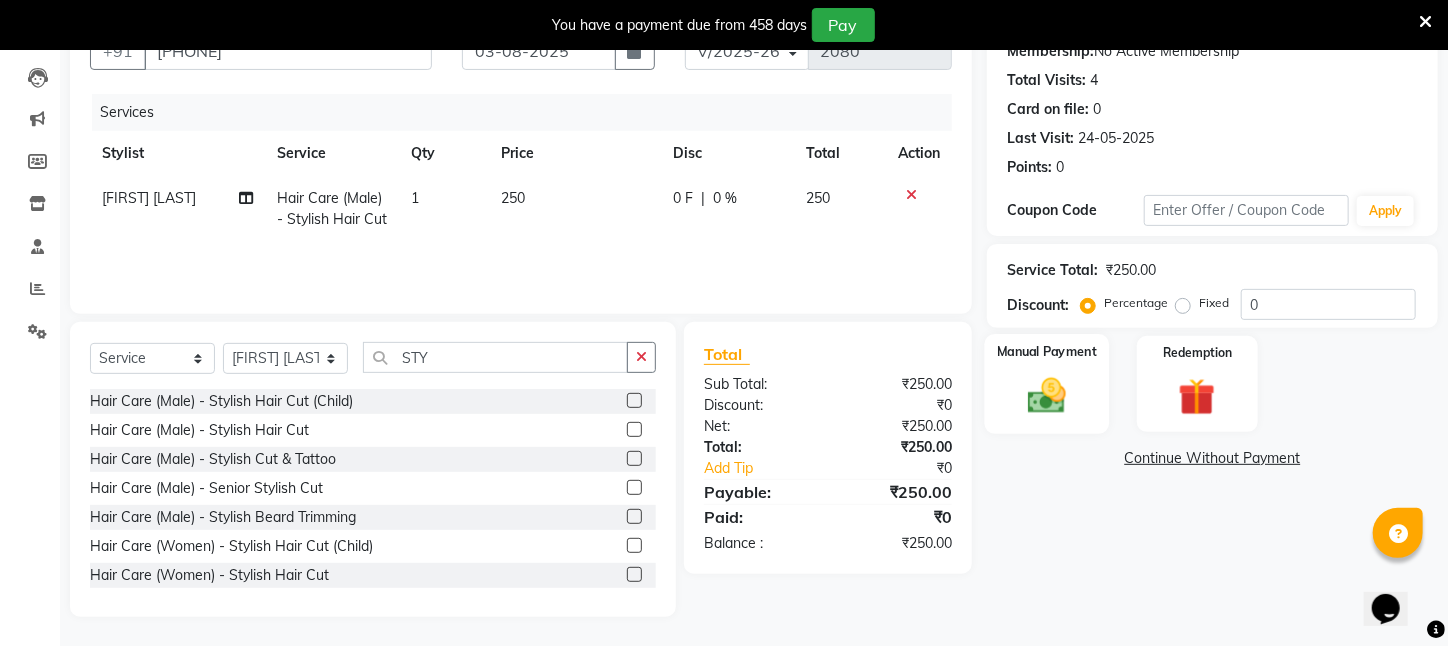 click on "Manual Payment" 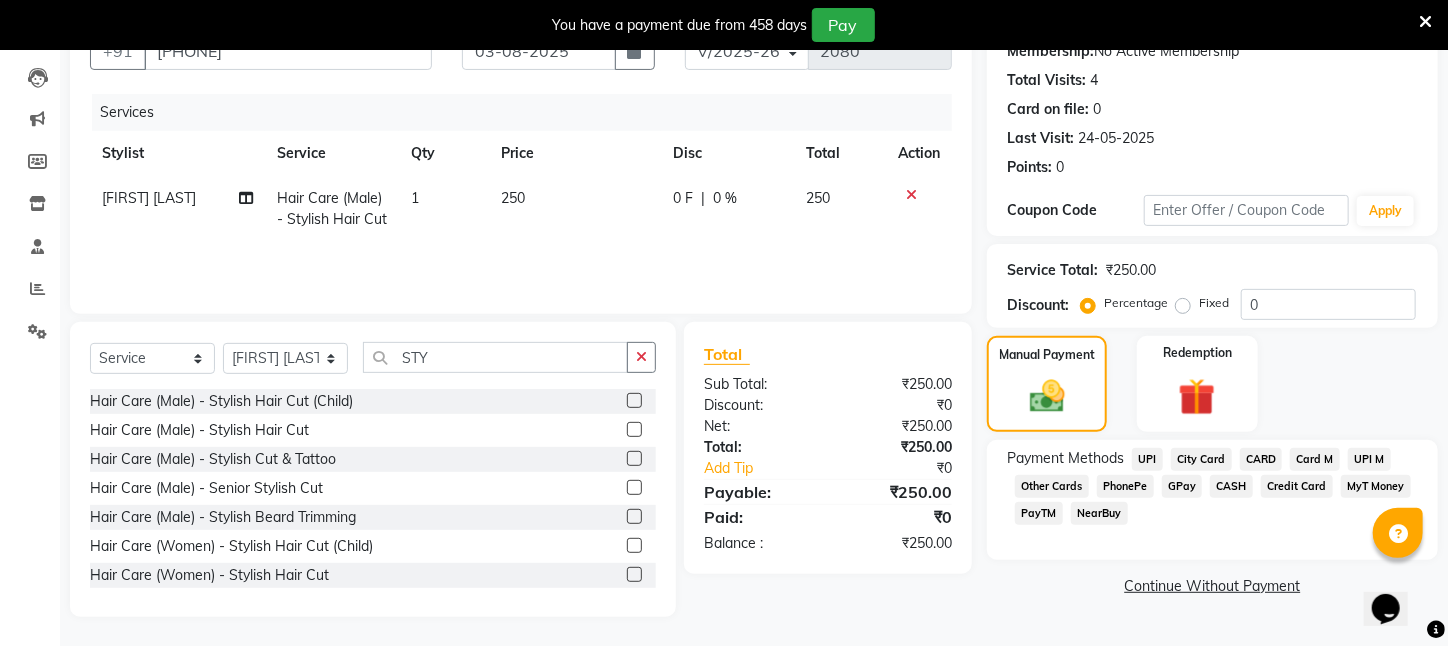 click on "UPI" 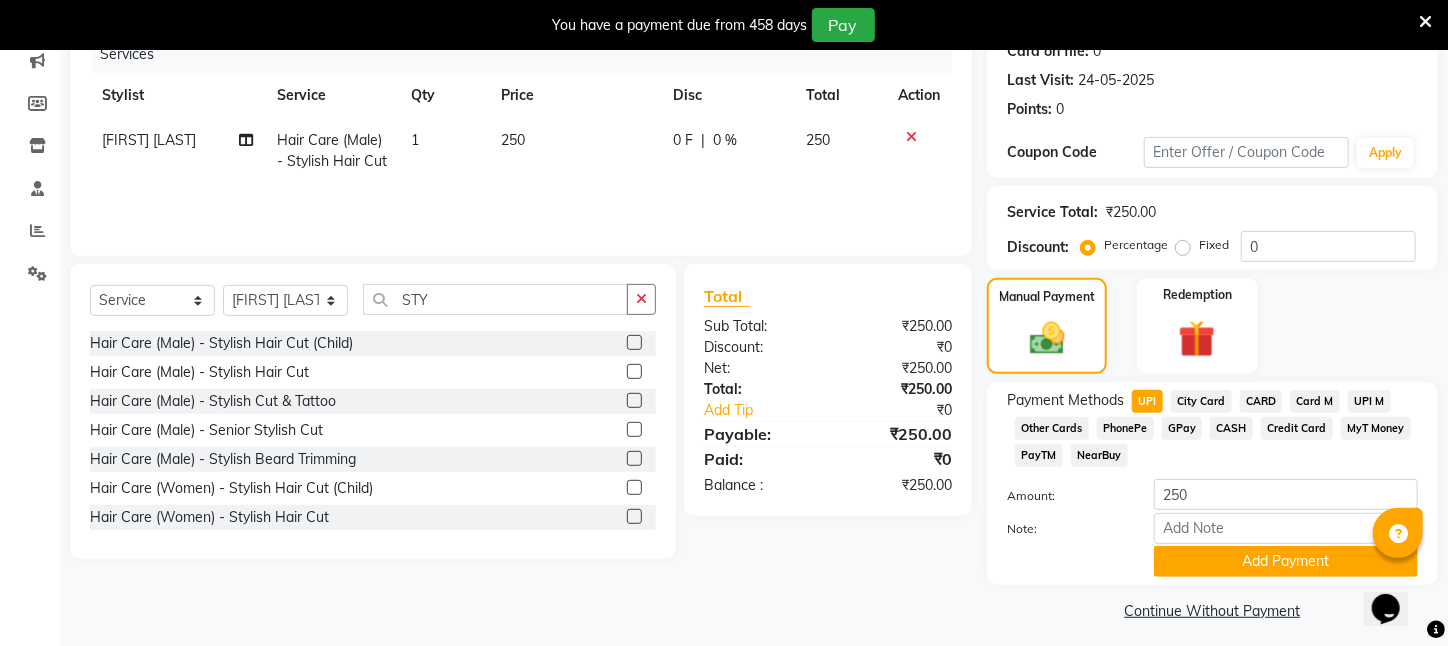 scroll, scrollTop: 293, scrollLeft: 0, axis: vertical 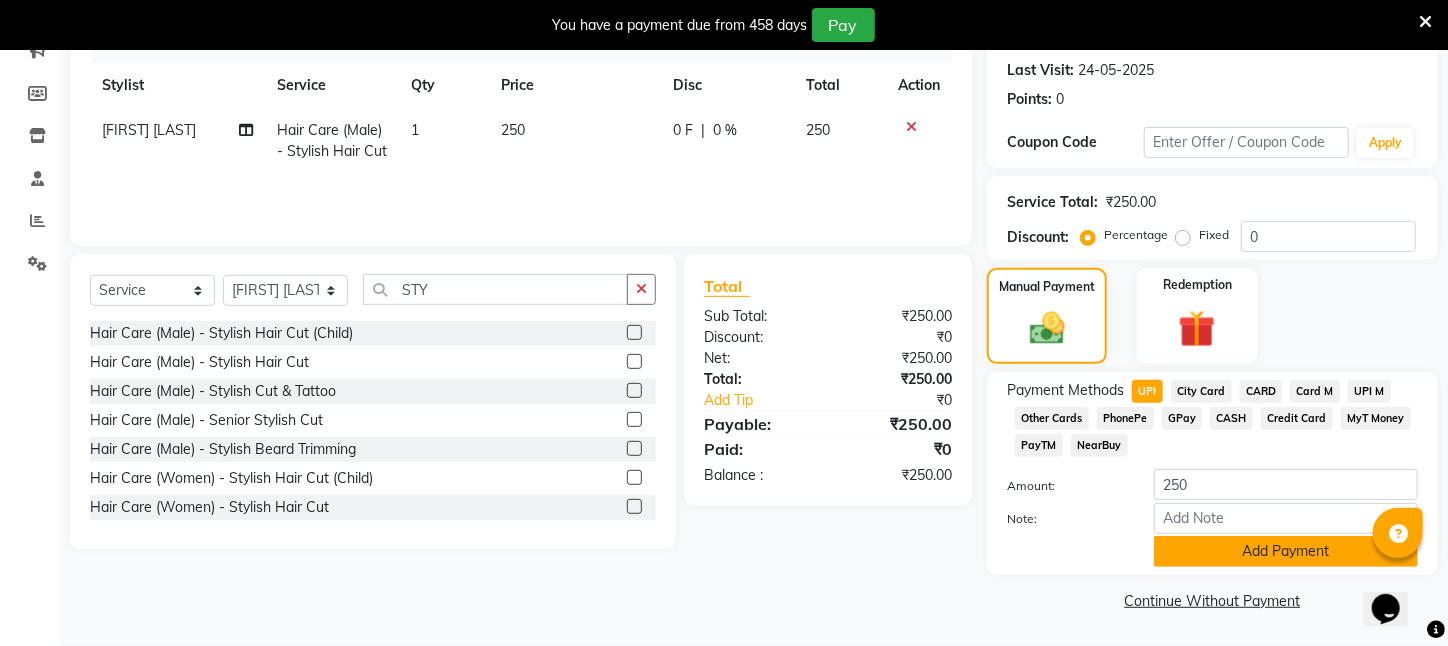 click on "Add Payment" 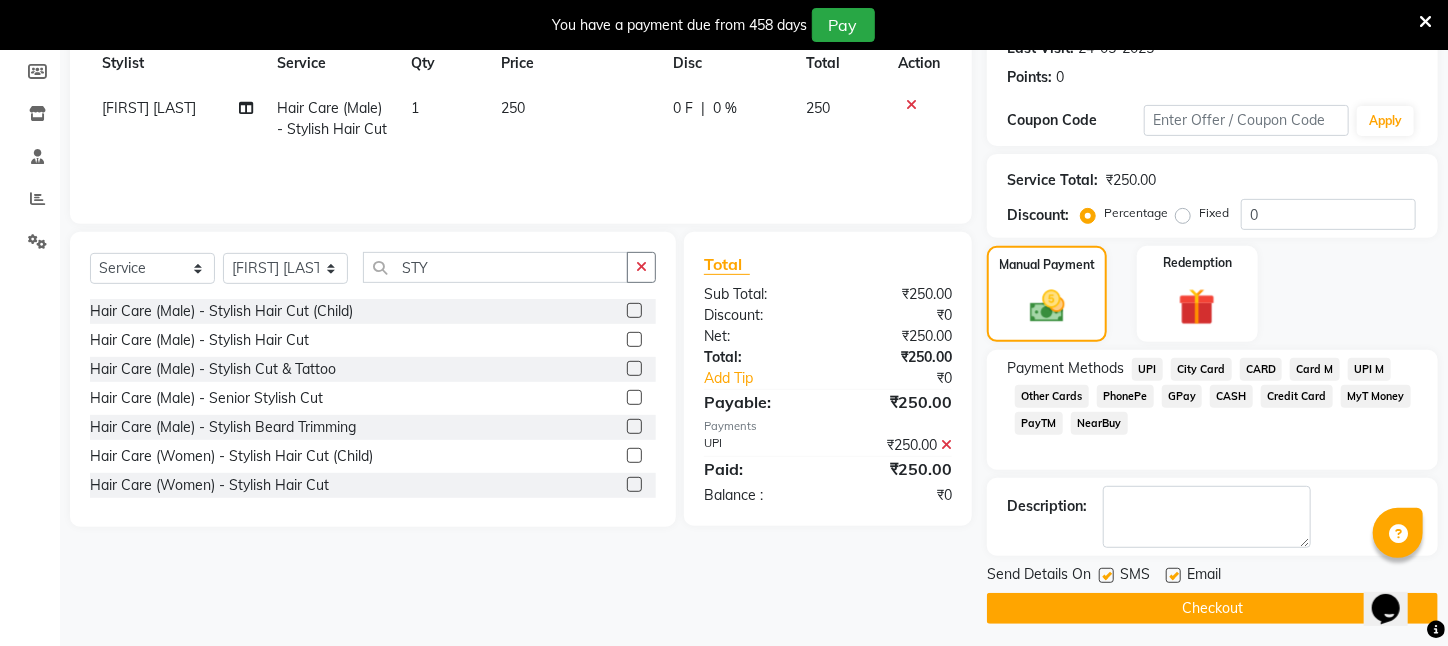 scroll, scrollTop: 323, scrollLeft: 0, axis: vertical 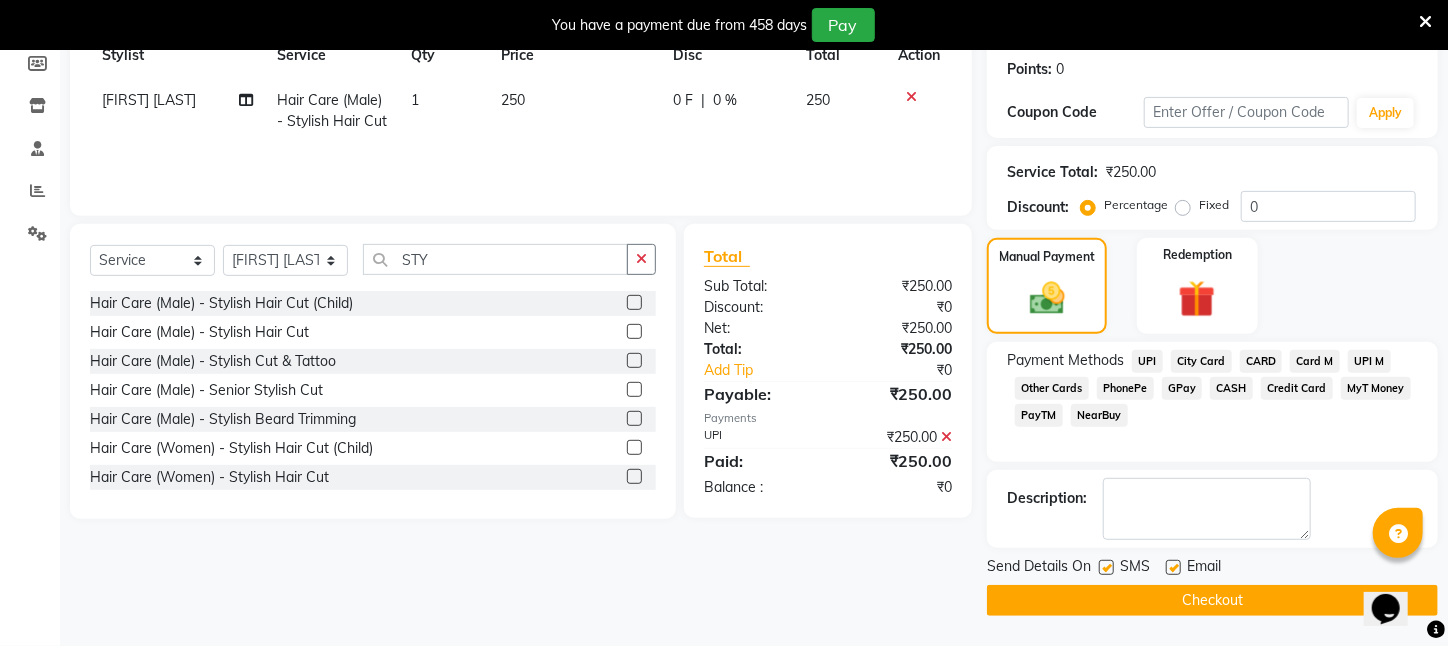 click on "Checkout" 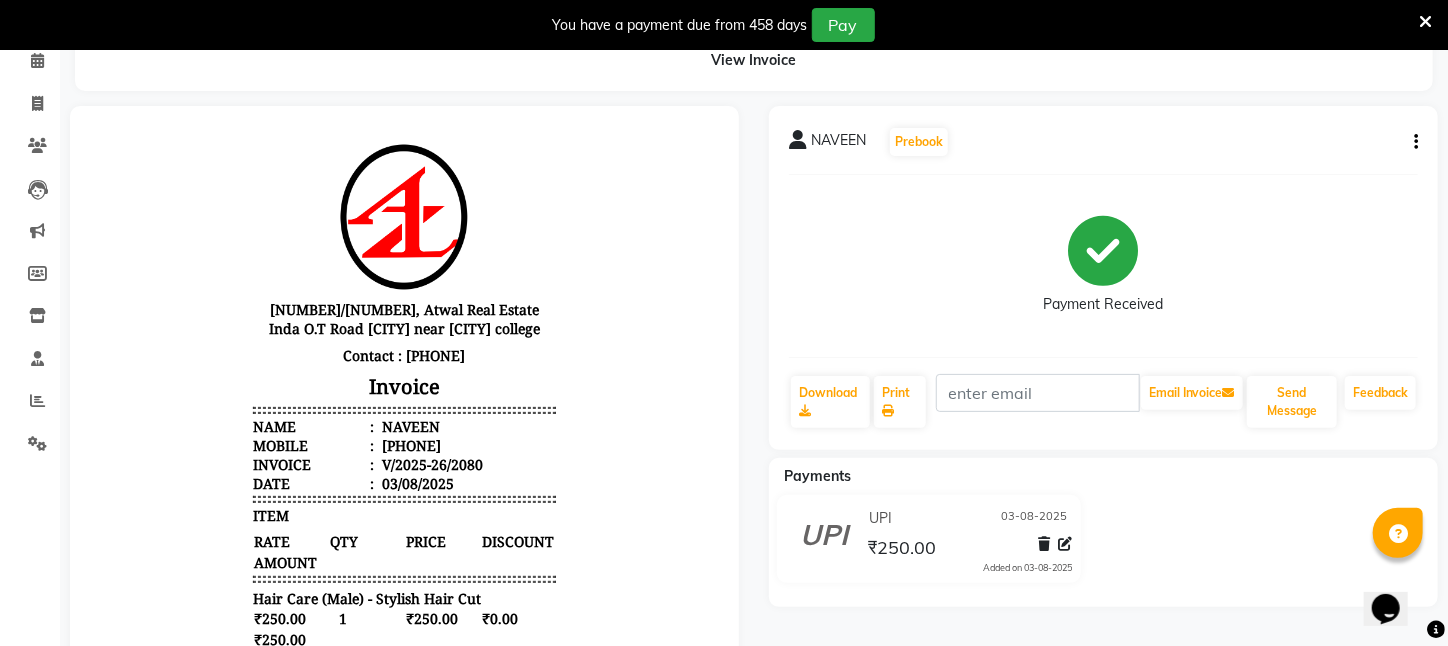 scroll, scrollTop: 0, scrollLeft: 0, axis: both 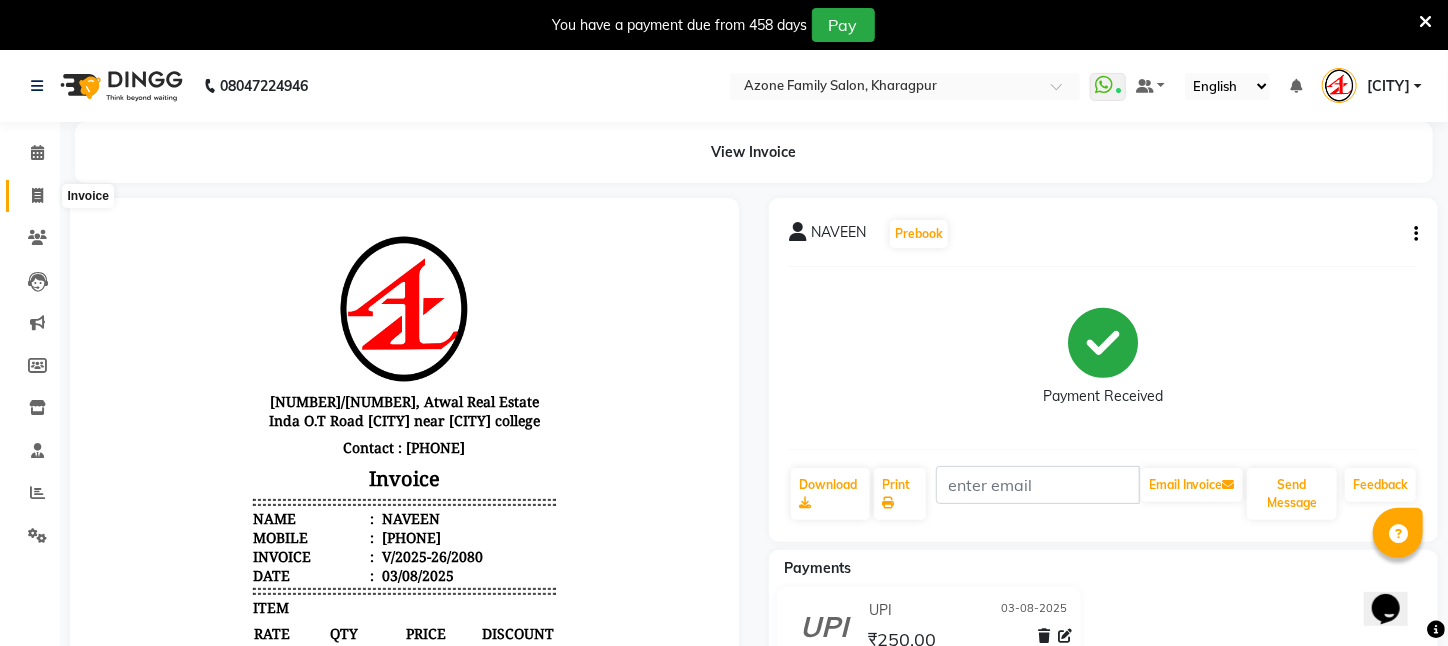 click 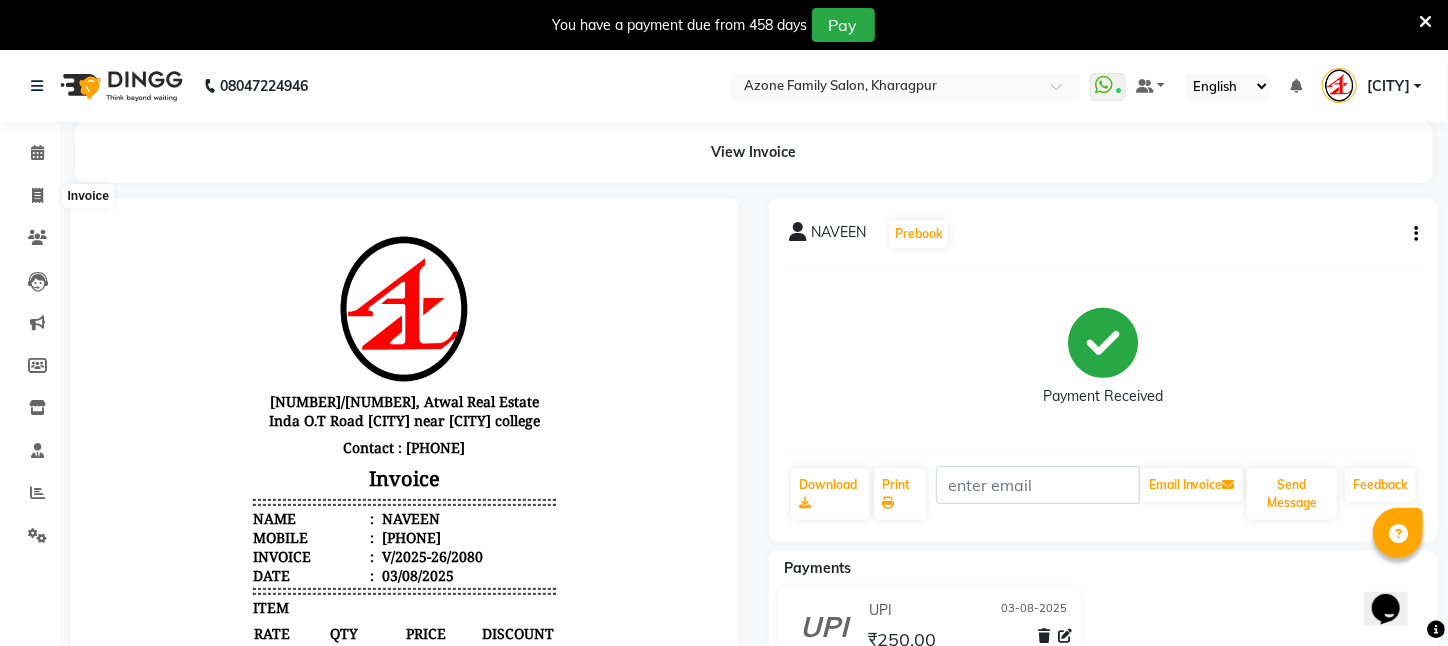 select on "service" 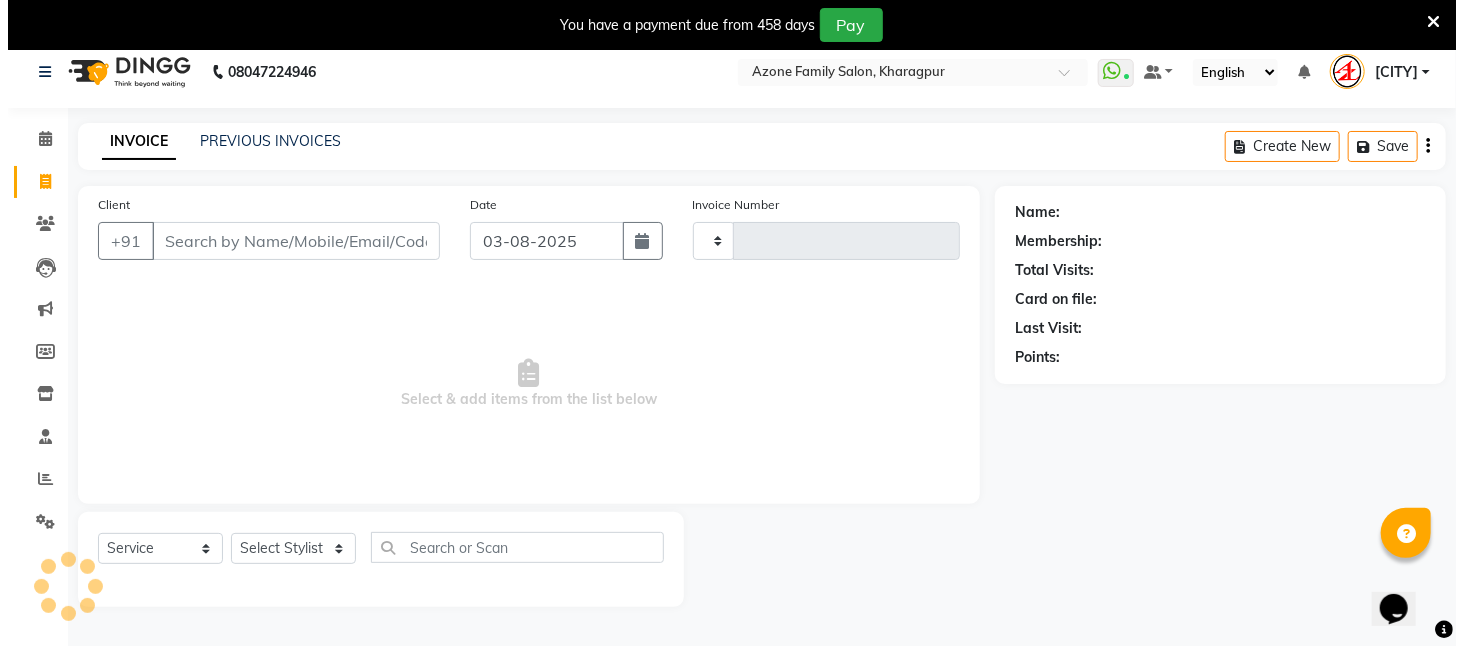 scroll, scrollTop: 50, scrollLeft: 0, axis: vertical 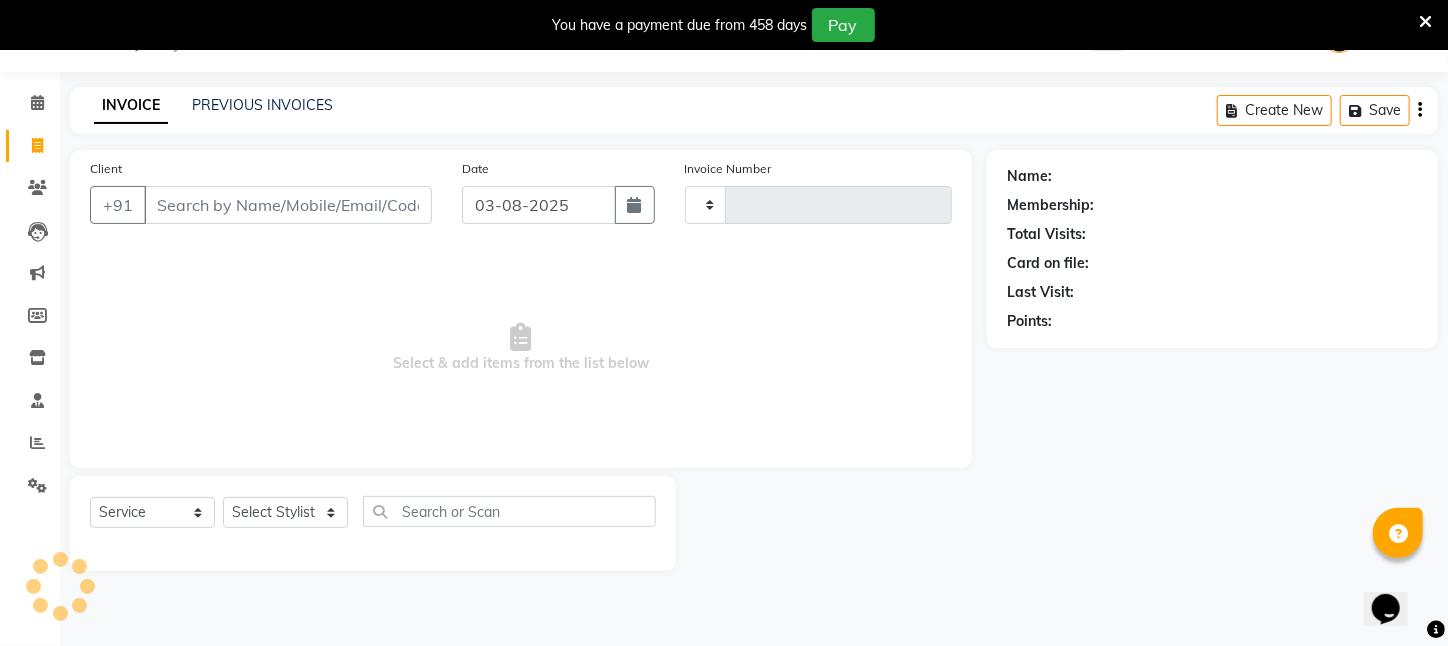 type on "2081" 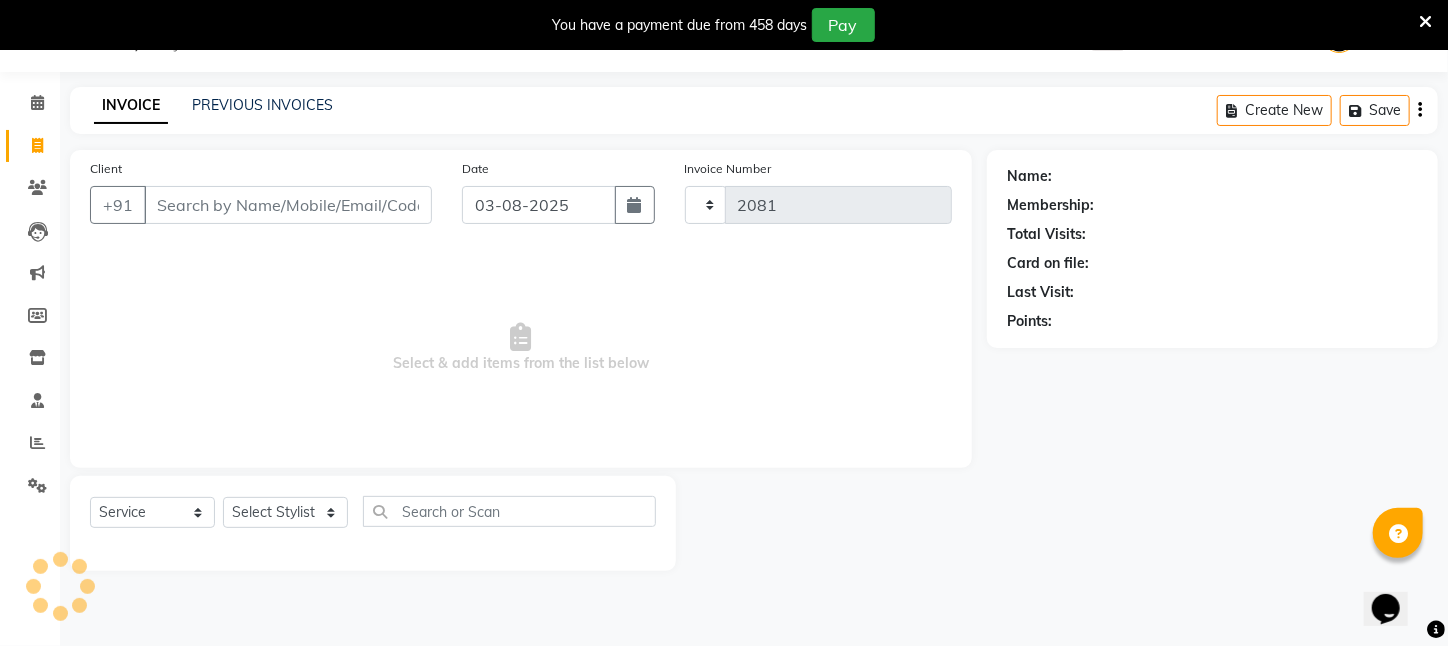 click on "Client" at bounding box center [288, 205] 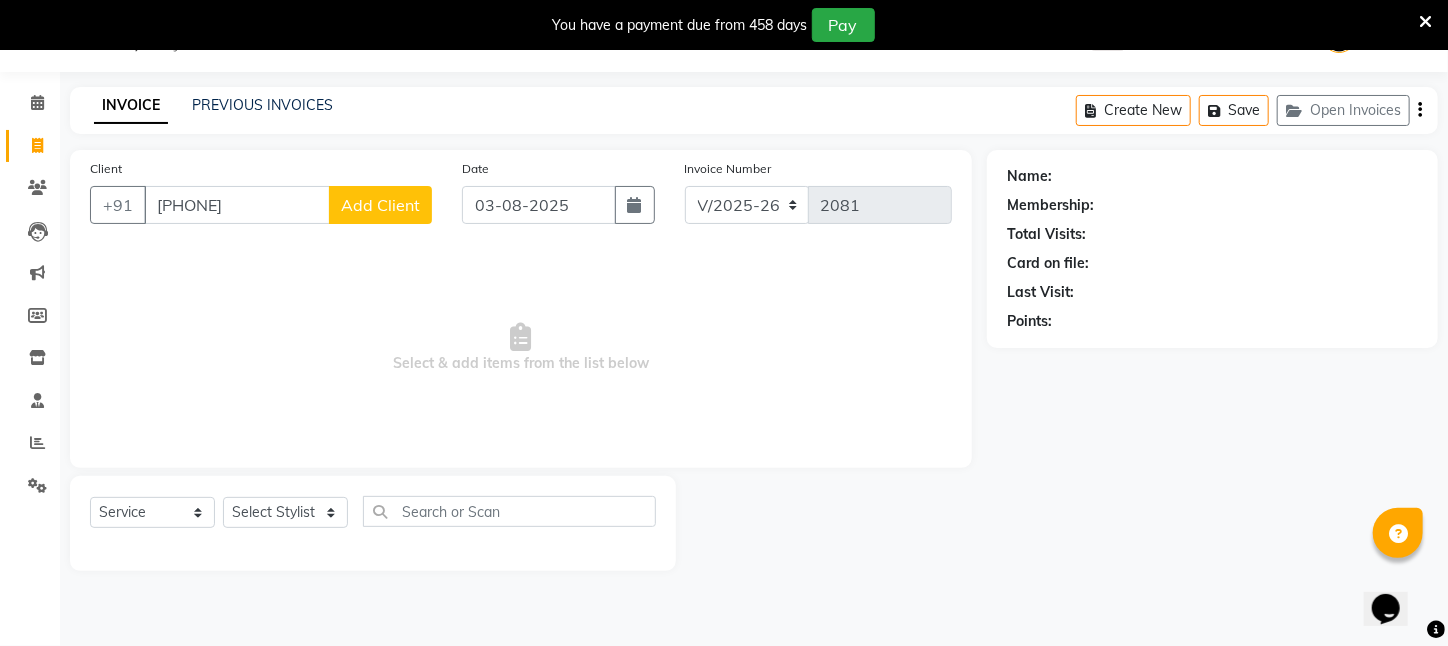 type on "[PHONE]" 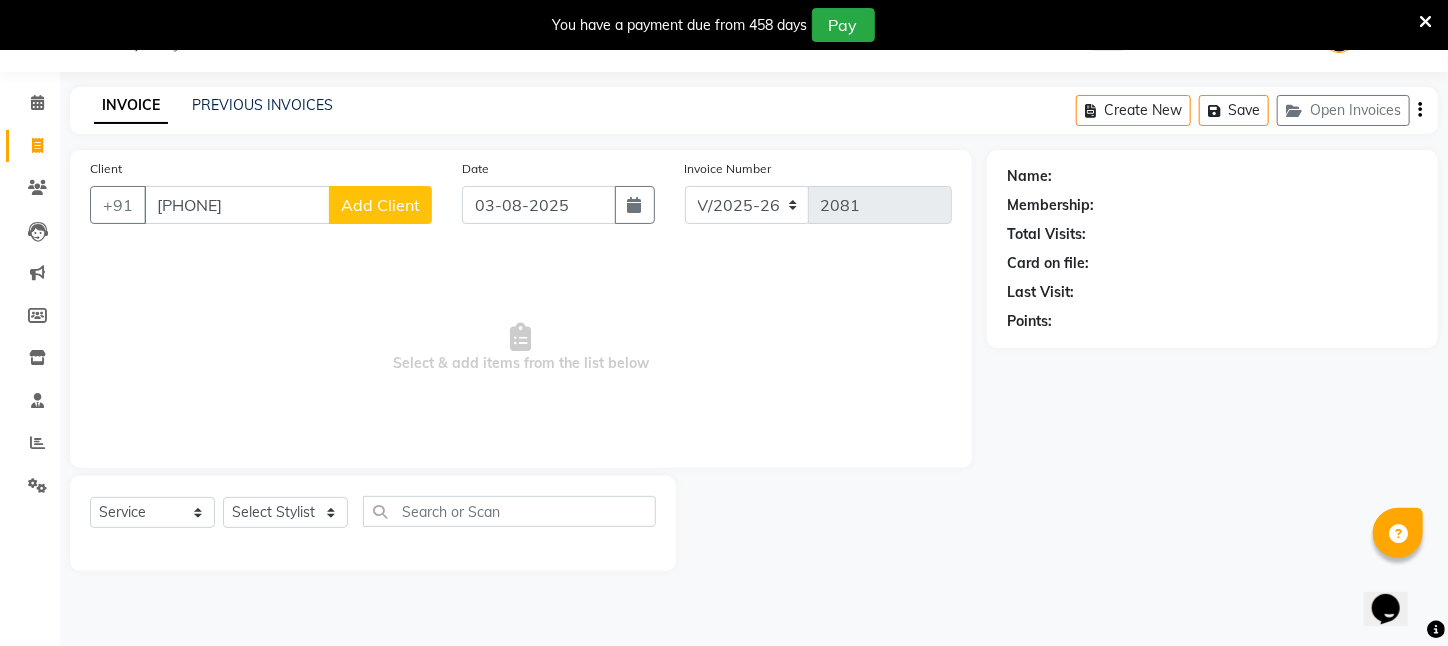 click on "Add Client" 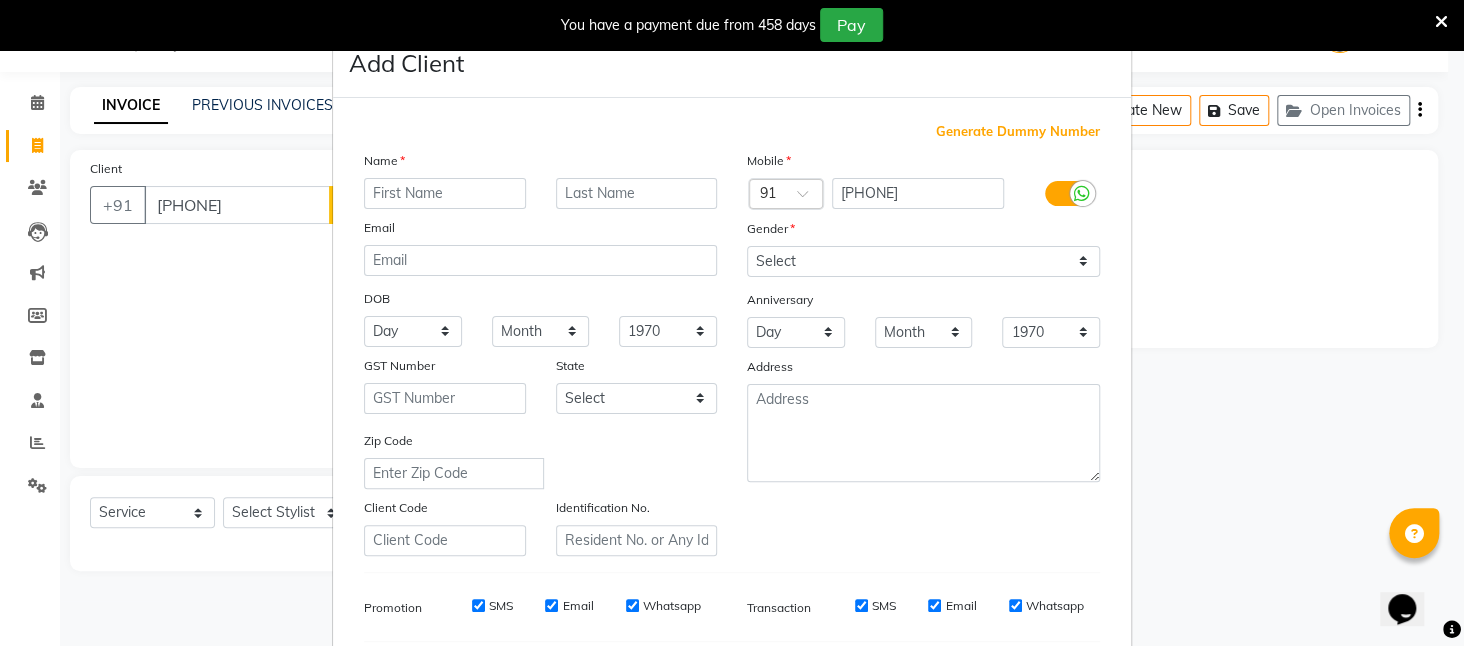 click on "Name" at bounding box center [540, 164] 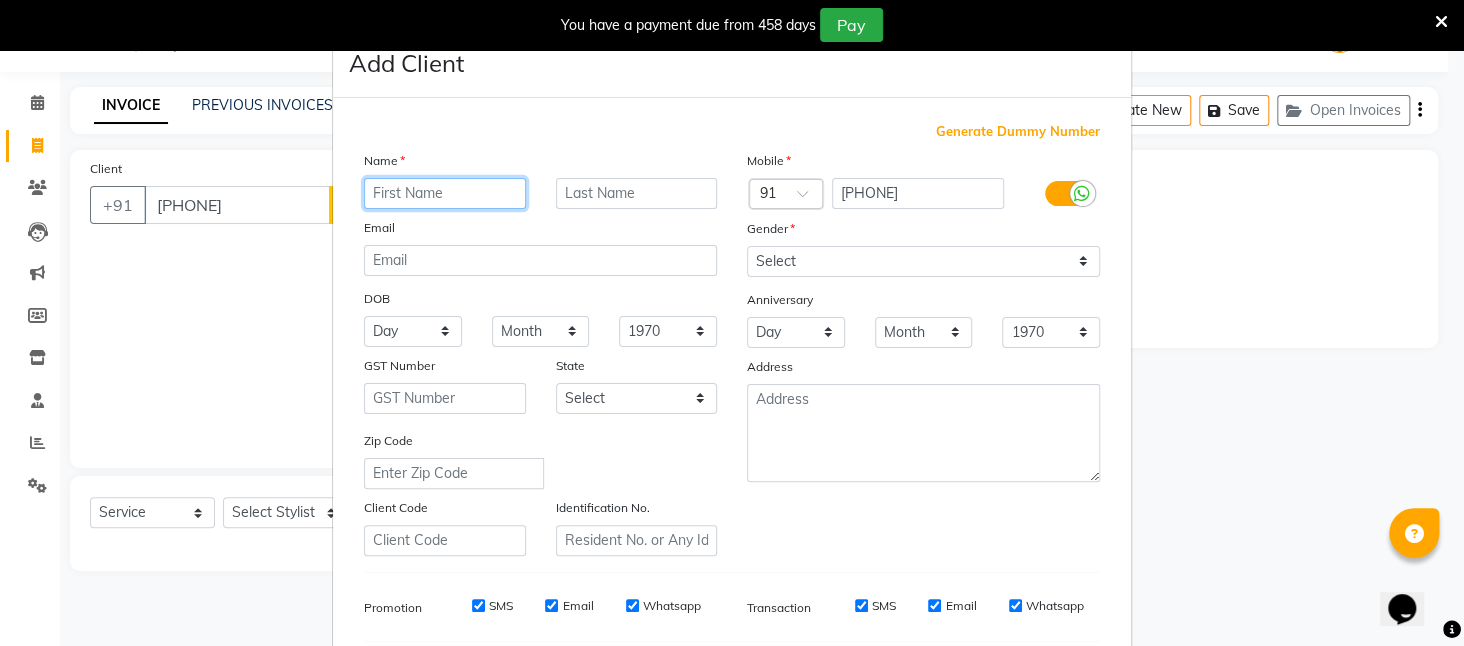 click at bounding box center (445, 193) 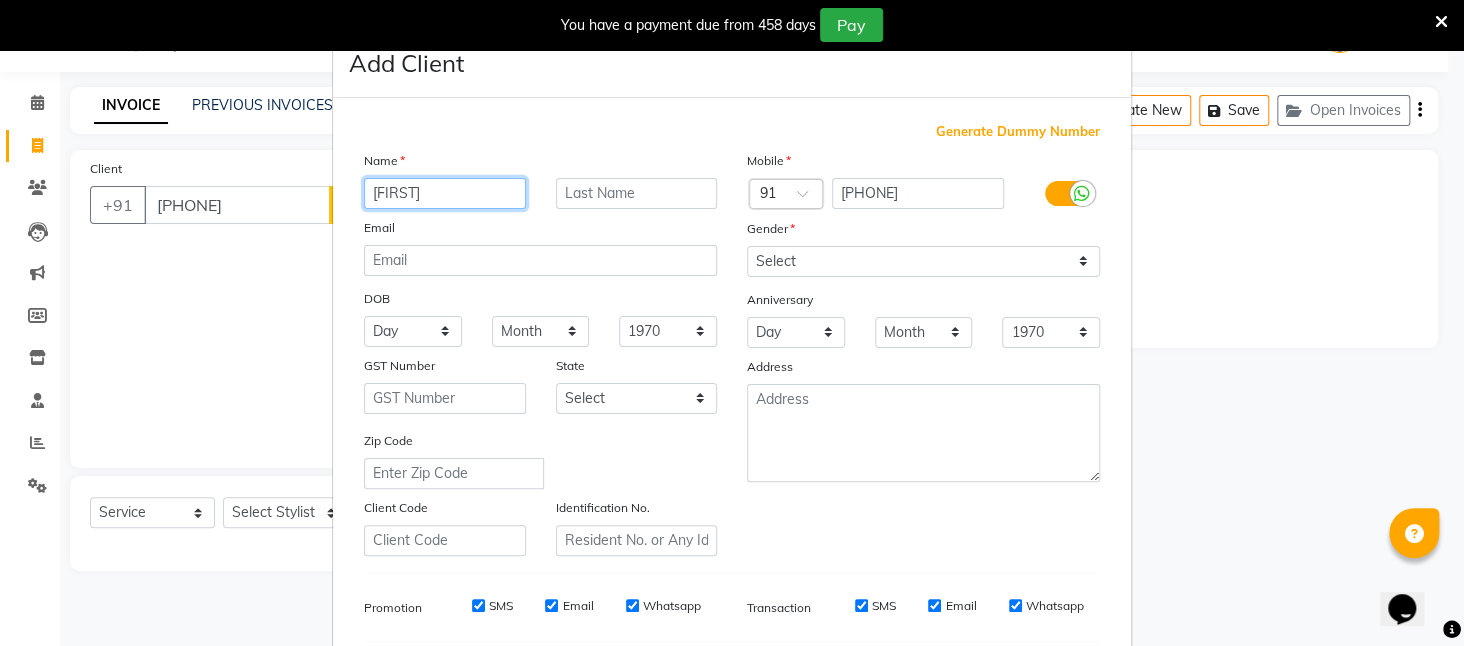 type on "[FIRST]" 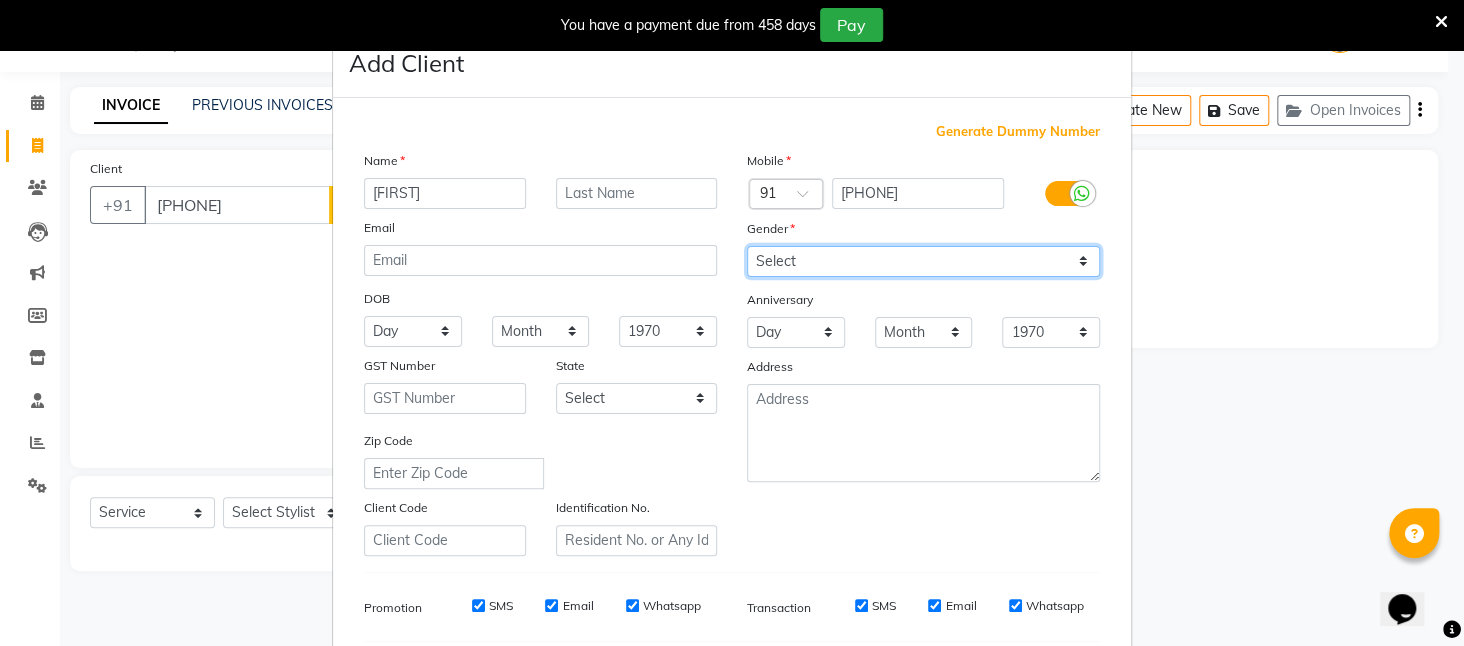 drag, startPoint x: 767, startPoint y: 267, endPoint x: 776, endPoint y: 272, distance: 10.29563 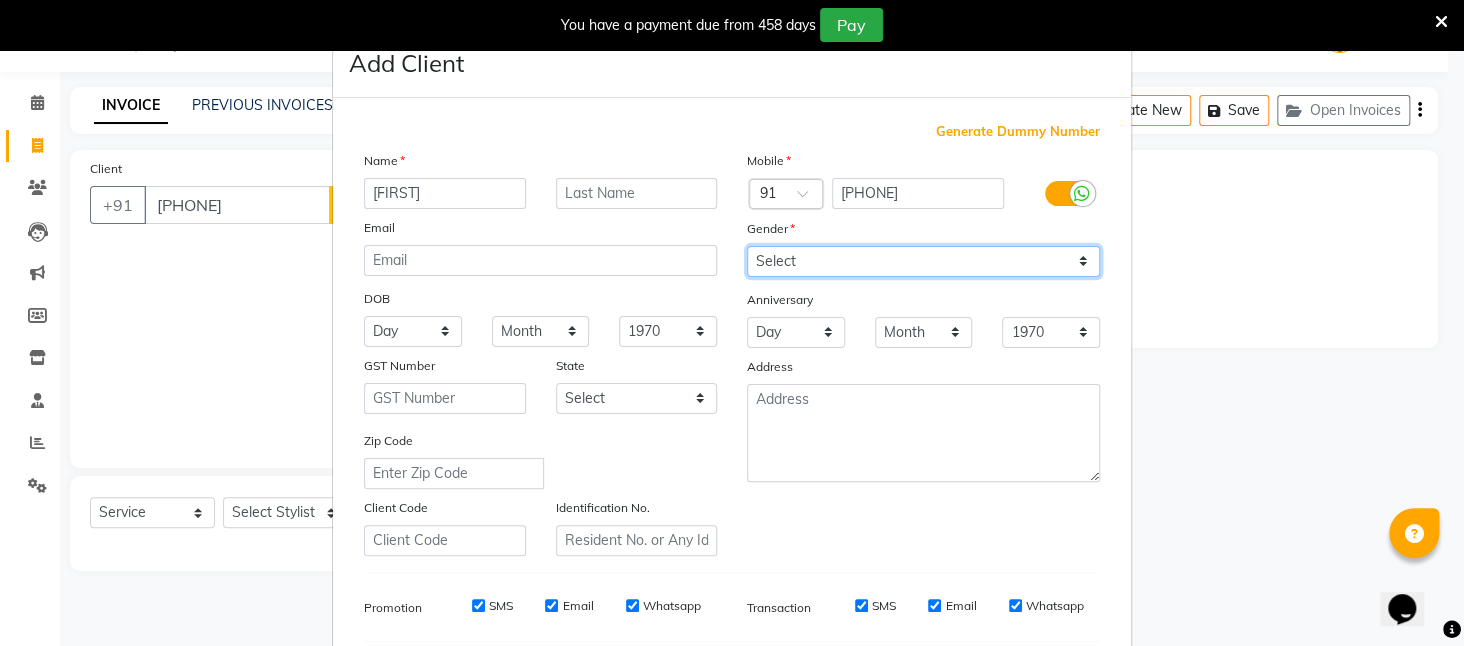 click on "Select Male Female Other Prefer Not To Say" at bounding box center [923, 261] 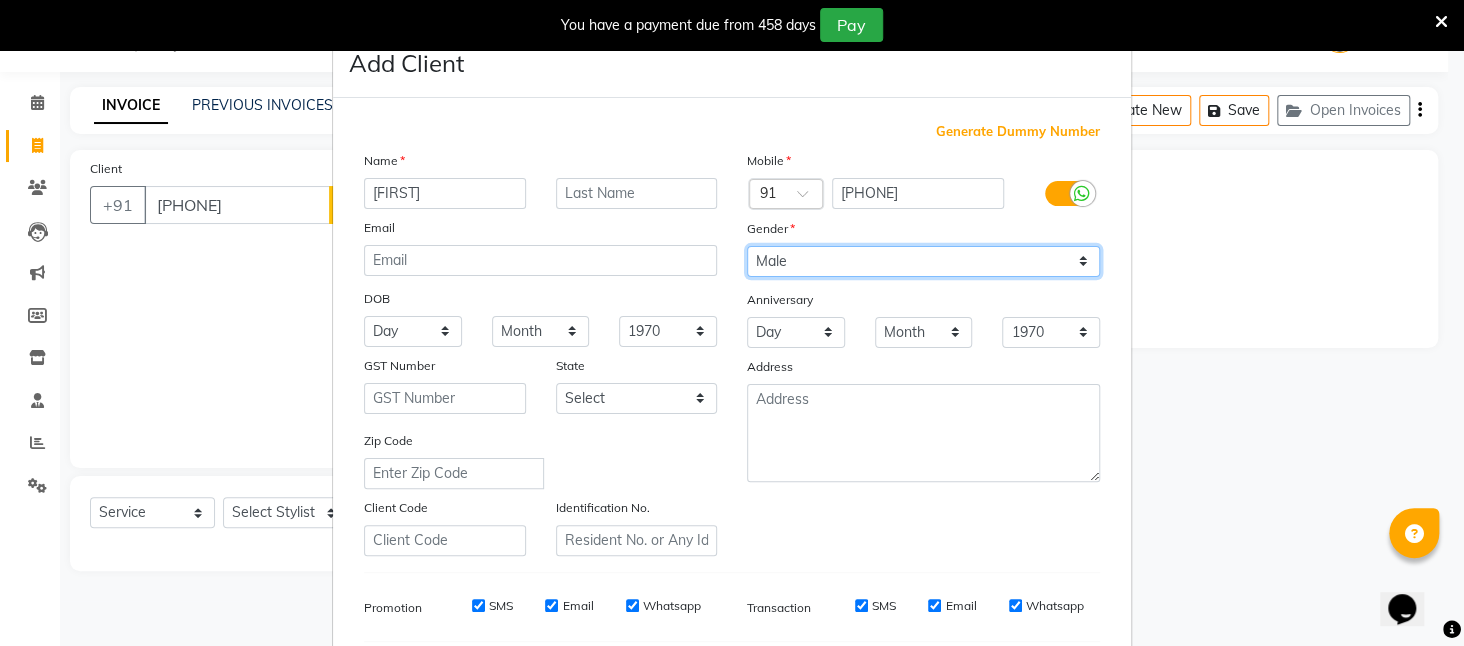 click on "Select Male Female Other Prefer Not To Say" at bounding box center [923, 261] 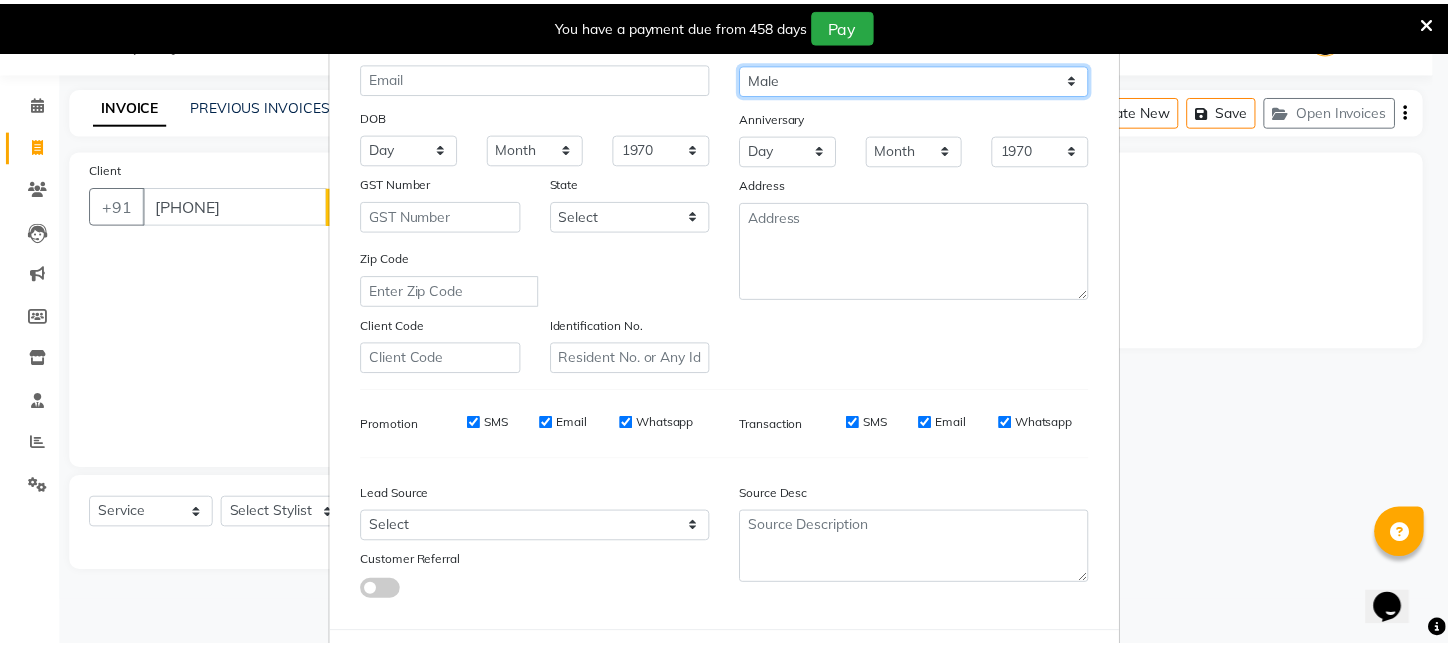 scroll, scrollTop: 277, scrollLeft: 0, axis: vertical 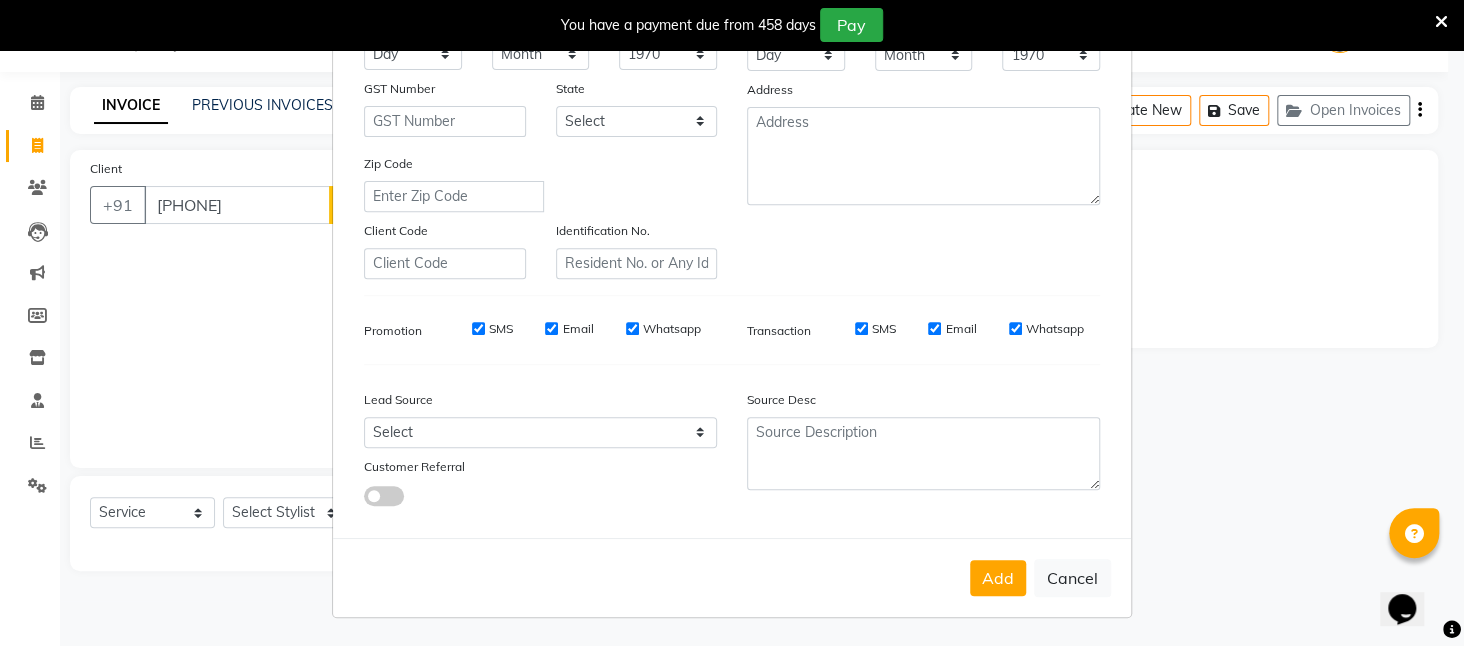 click on "Add   Cancel" at bounding box center [732, 577] 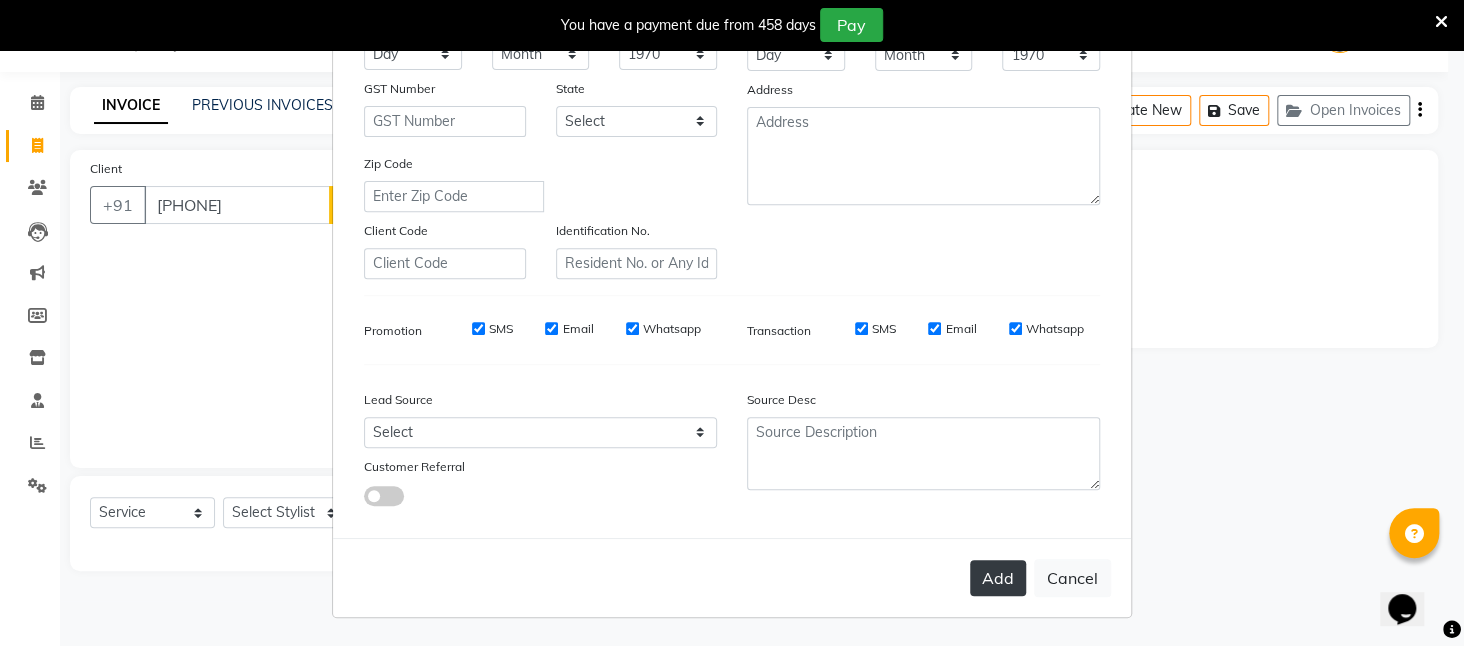 click on "Add" at bounding box center [998, 578] 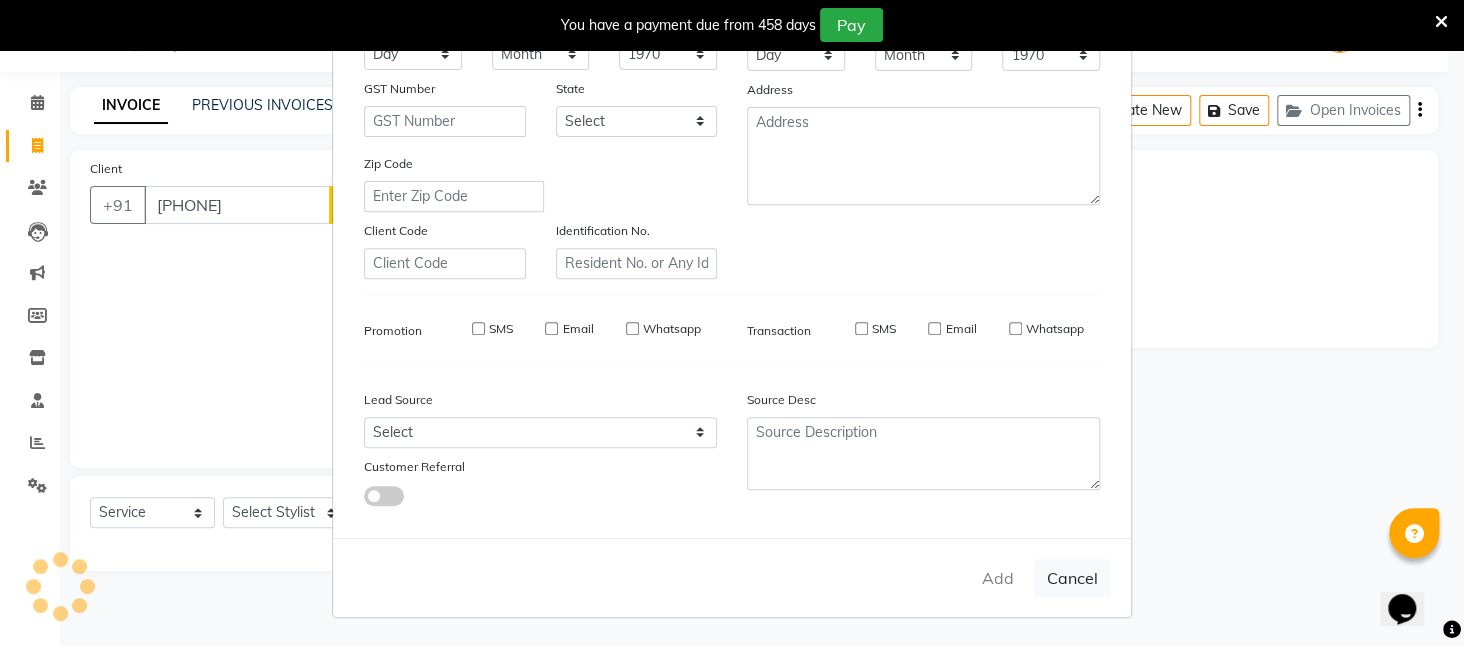 type 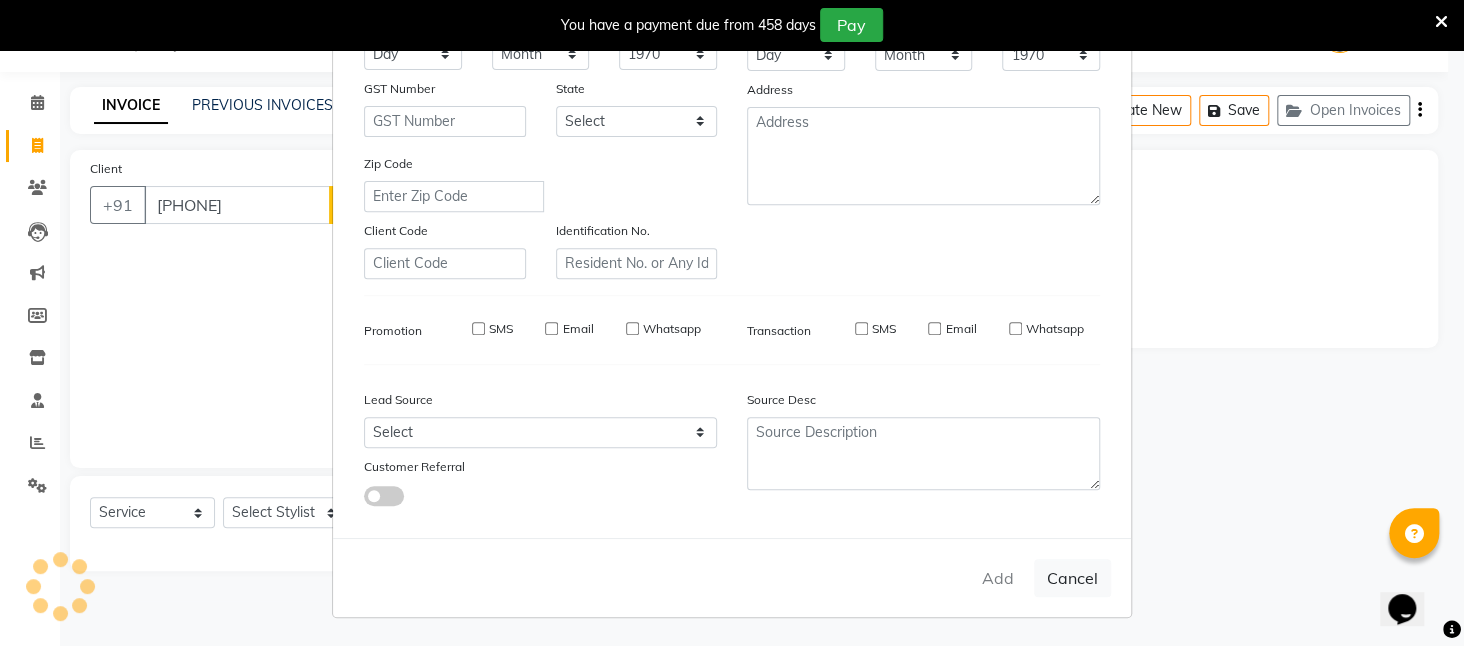 select 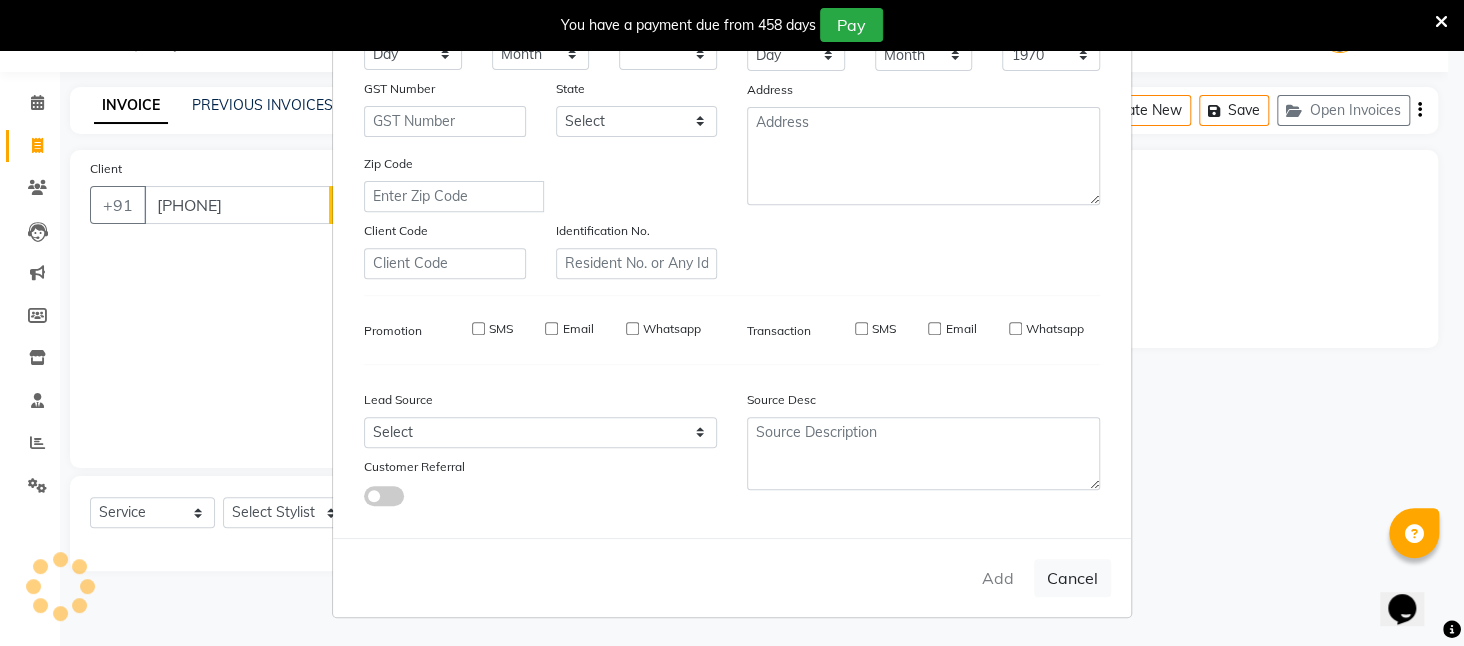 select 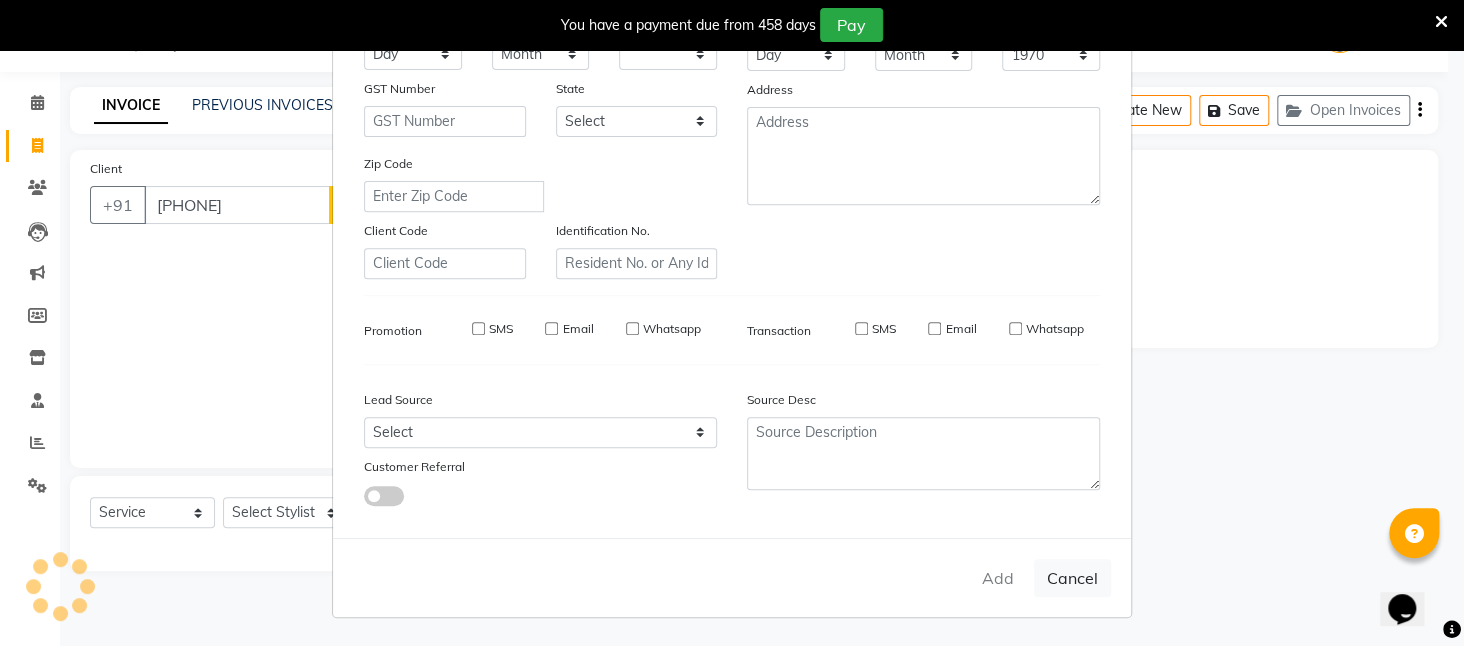 select 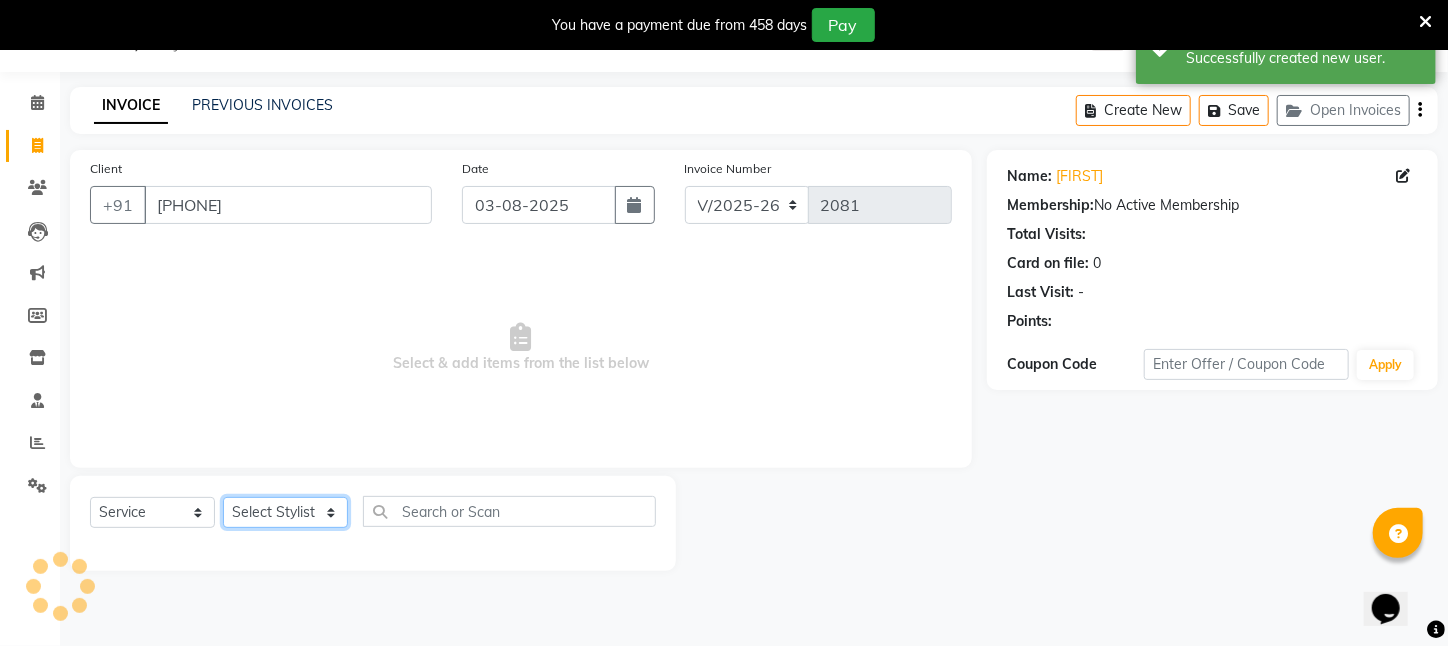 click on "Select Stylist [FIRST] [LAST]  [FIRST] [LAST] [FIRST] [LAST] [FIRST] [LAST] [FIRST] [LAST] [FIRST] [LAST] [CITY] [FIRST] [LAST] [FIRST] [LAST] [FIRST] [LAST] [FIRST] [LAST] [FIRST] [LAST] [FIRST] [LAST] [FIRST] [LAST] [FIRST] [LAST] [FIRST] [LAST] [FIRST] [LAST] [FIRST] [LAST] [FIRST] [LAST] [FIRST] [LAST]" 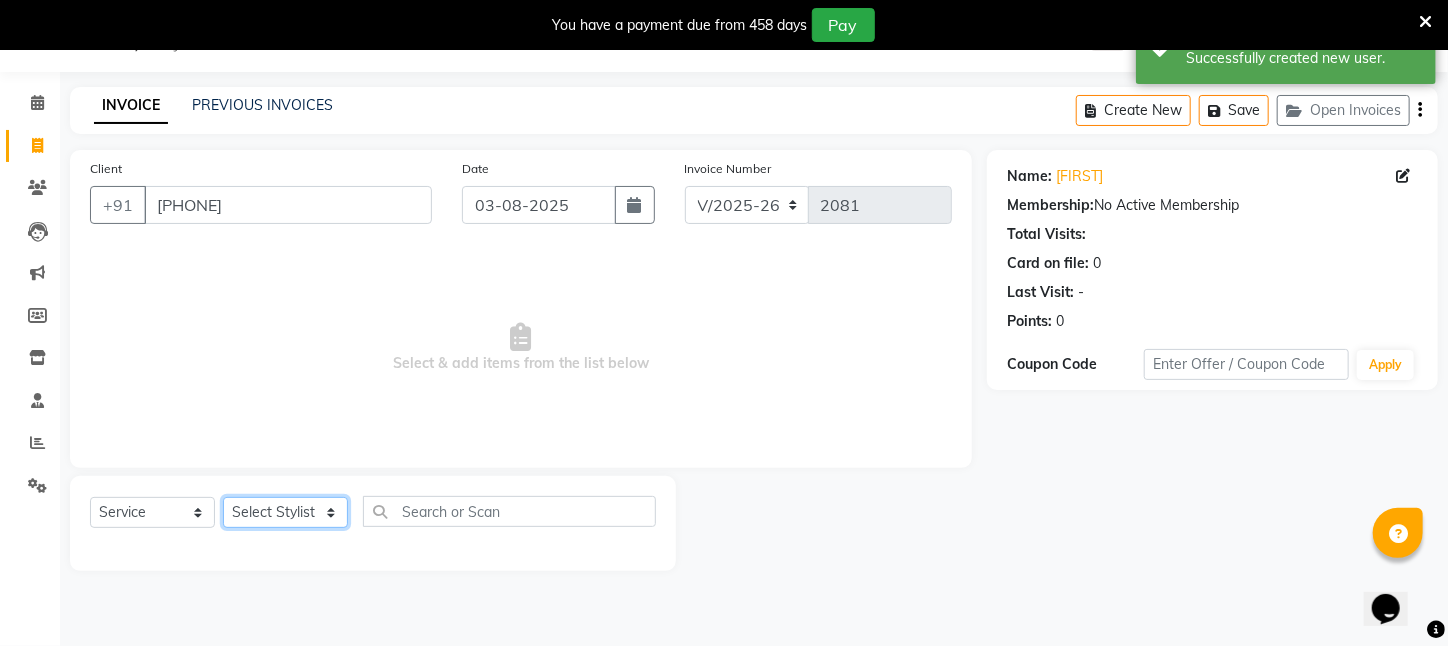 select on "23608" 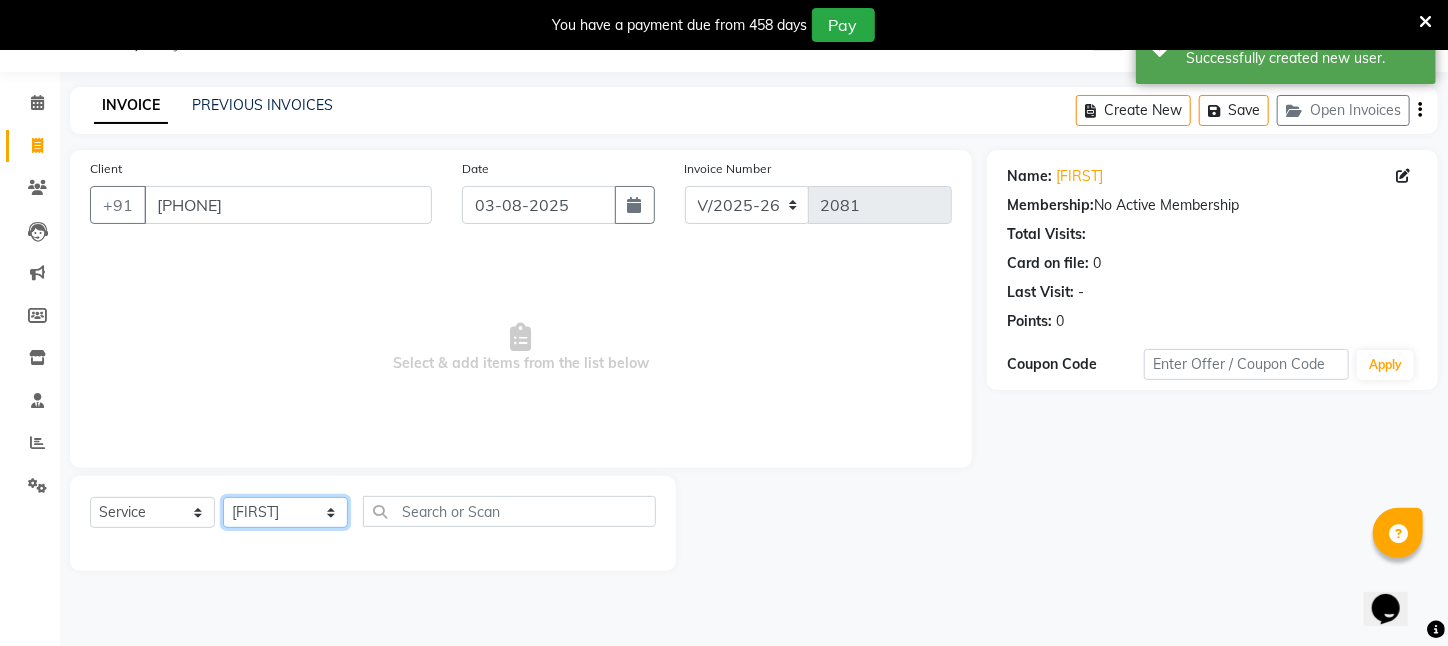 click on "Select Stylist [FIRST] [LAST]  [FIRST] [LAST] [FIRST] [LAST] [FIRST] [LAST] [FIRST] [LAST] [FIRST] [LAST] [CITY] [FIRST] [LAST] [FIRST] [LAST] [FIRST] [LAST] [FIRST] [LAST] [FIRST] [LAST] [FIRST] [LAST] [FIRST] [LAST] [FIRST] [LAST] [FIRST] [LAST] [FIRST] [LAST] [FIRST] [LAST] [FIRST] [LAST] [FIRST] [LAST]" 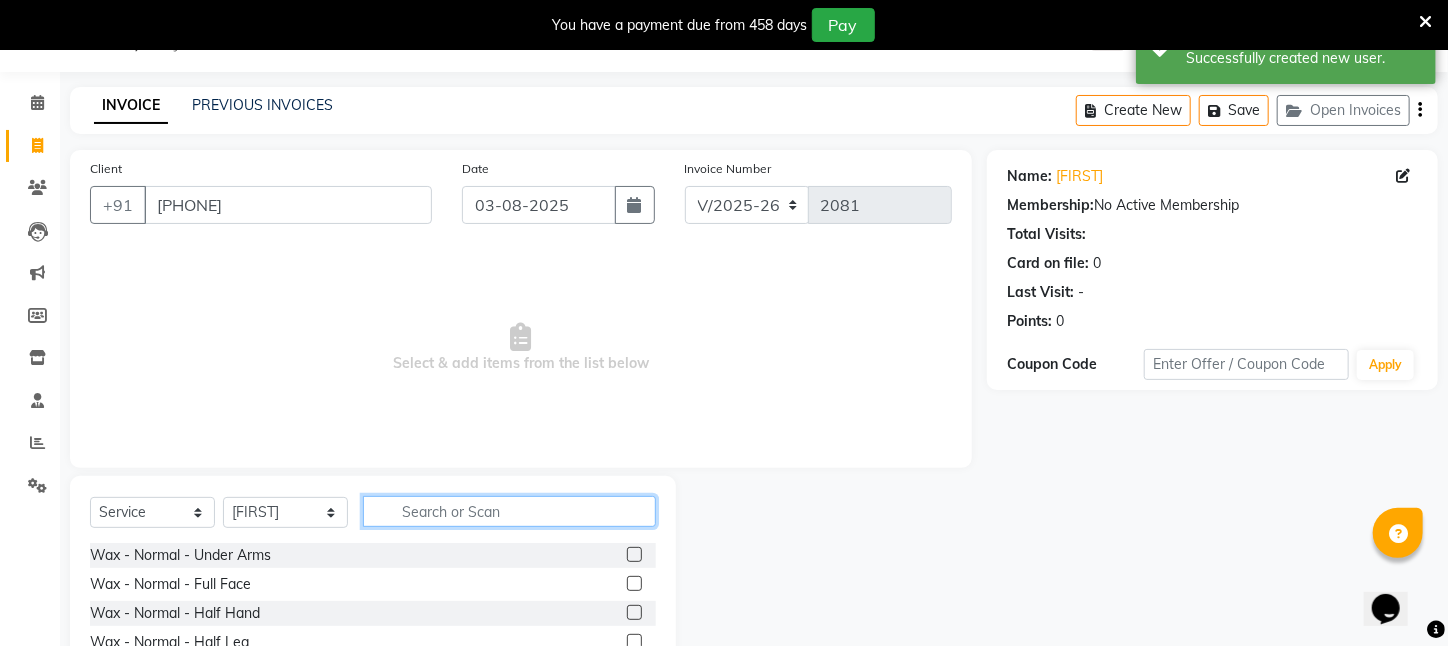 click 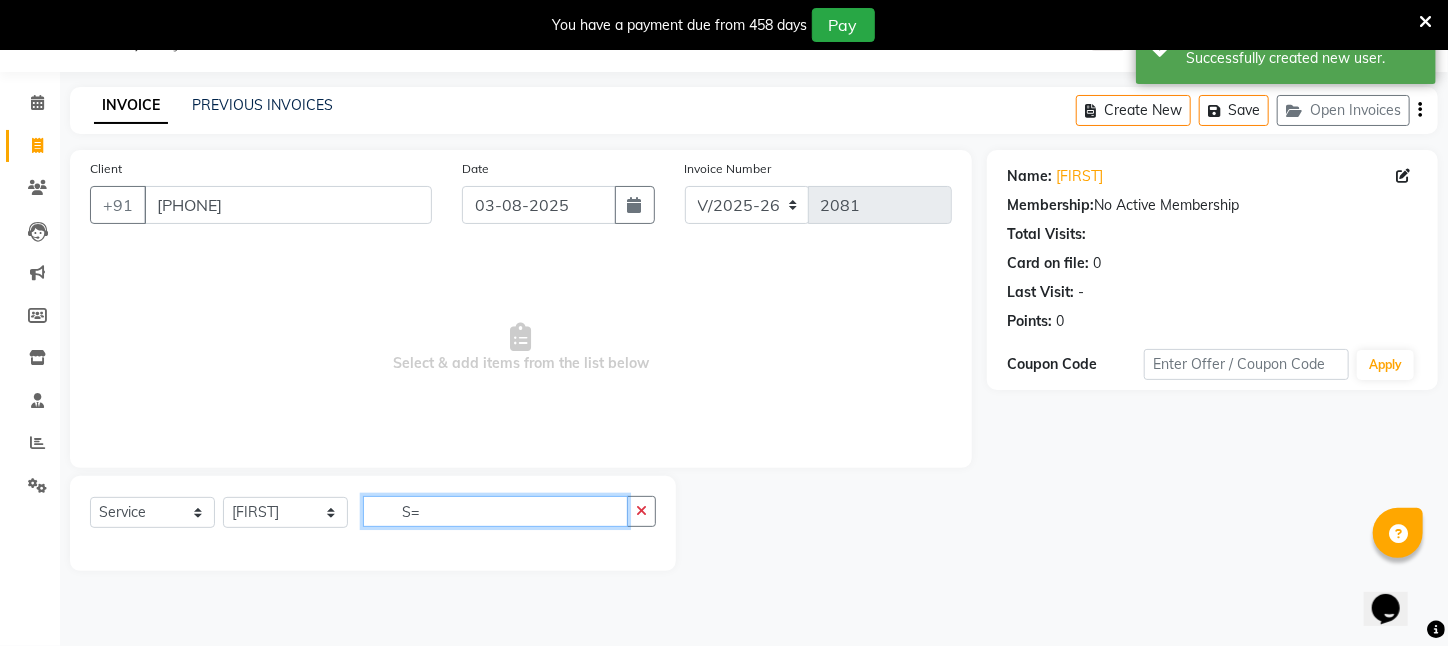 type on "S" 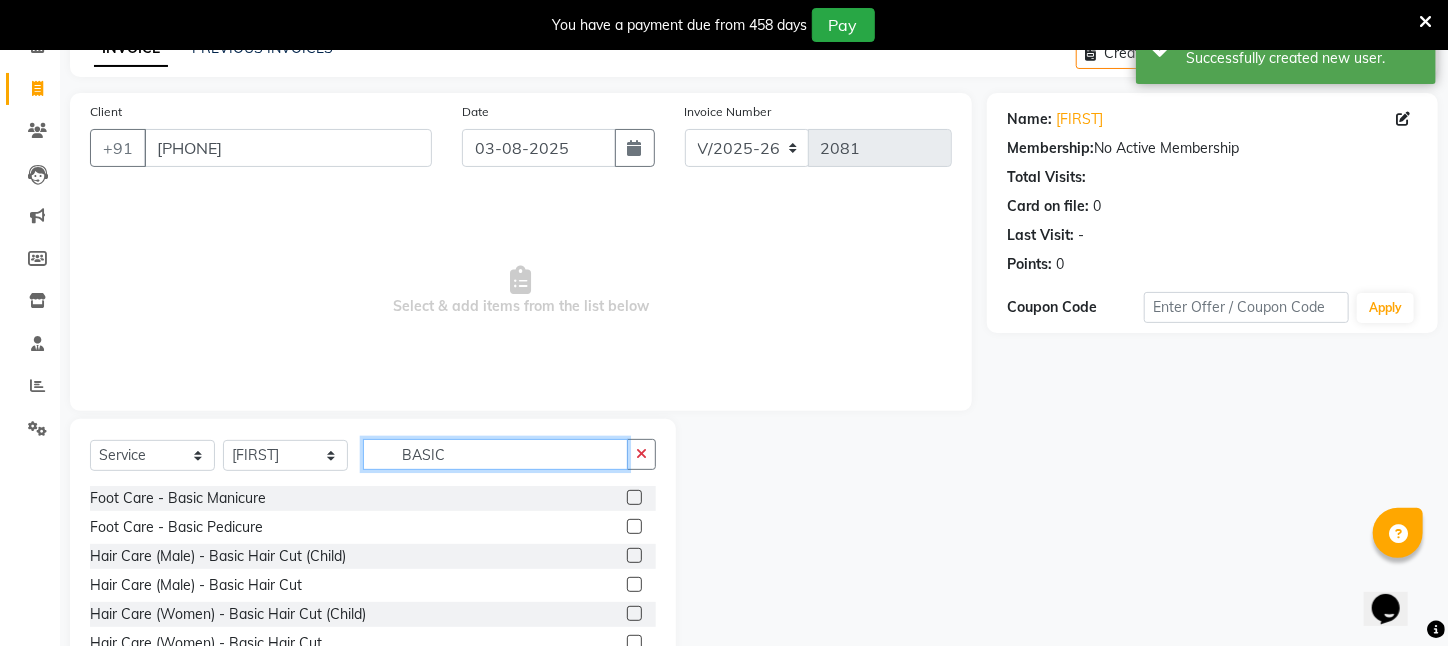 scroll, scrollTop: 179, scrollLeft: 0, axis: vertical 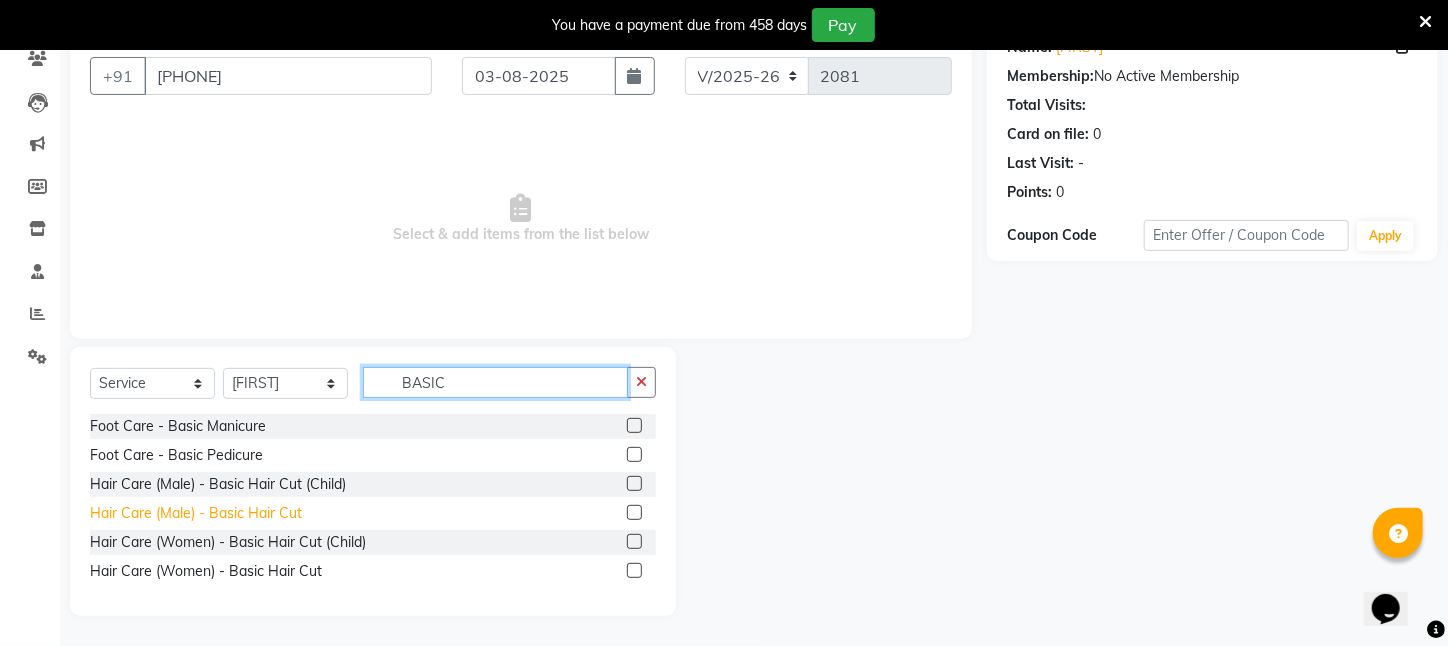 type on "BASIC" 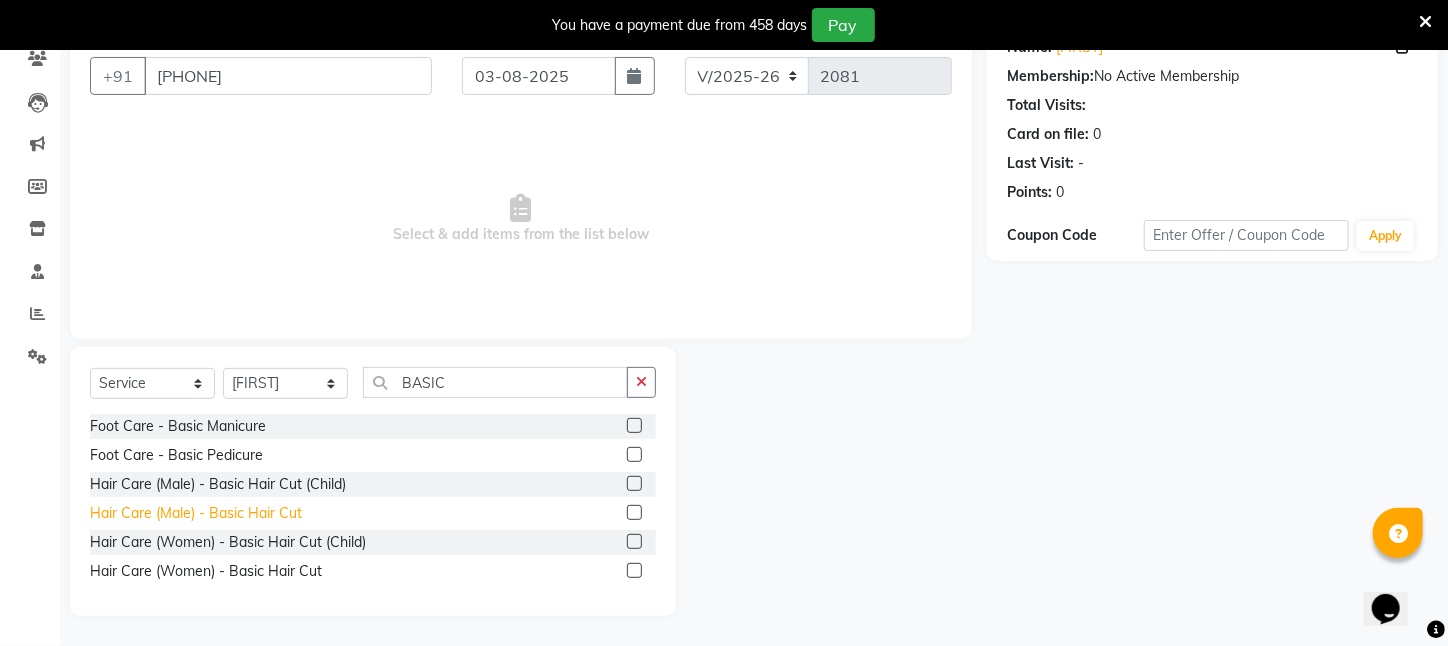 click on "Hair Care (Male)   -   Basic Hair Cut" 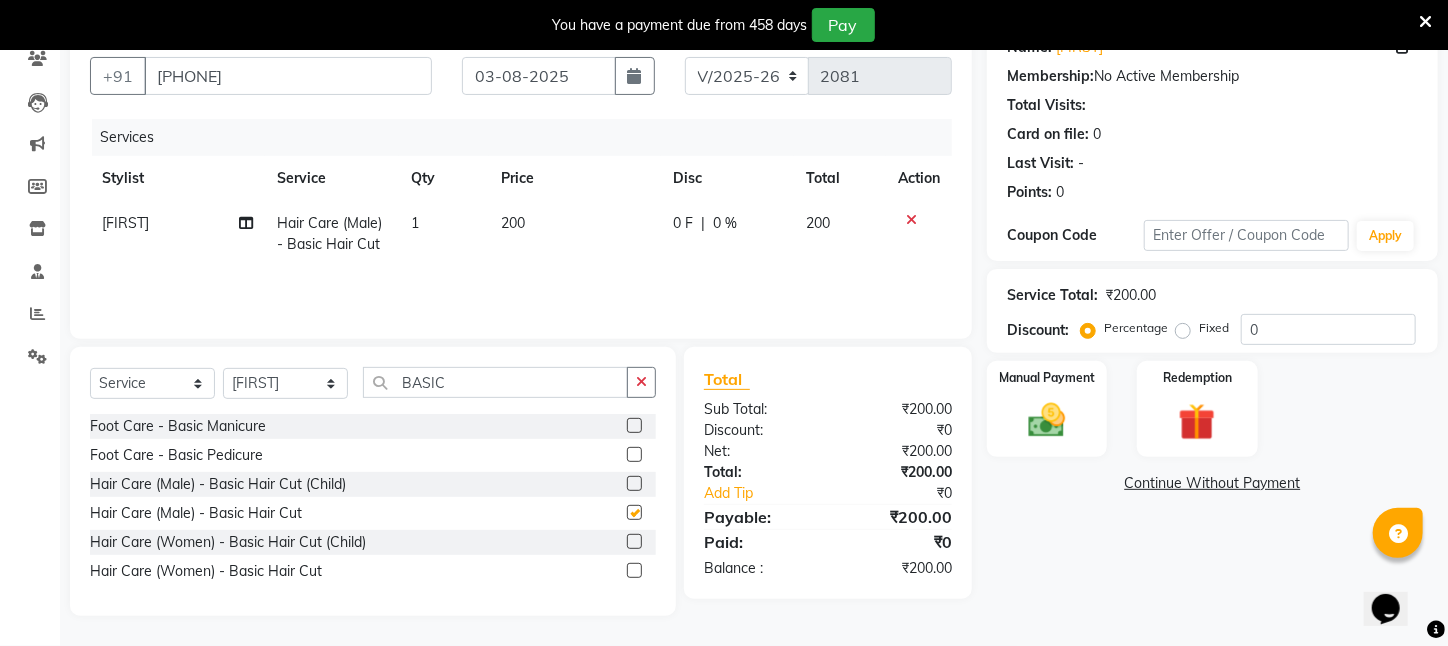 checkbox on "false" 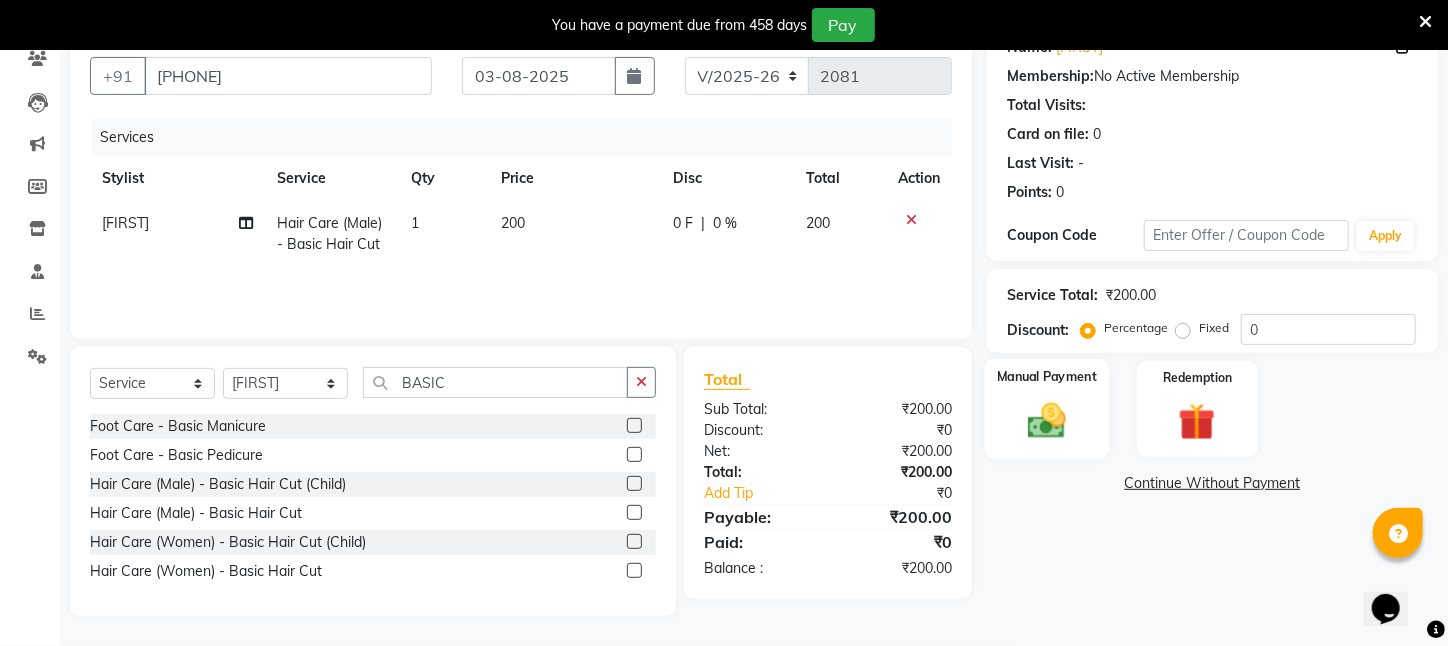 click 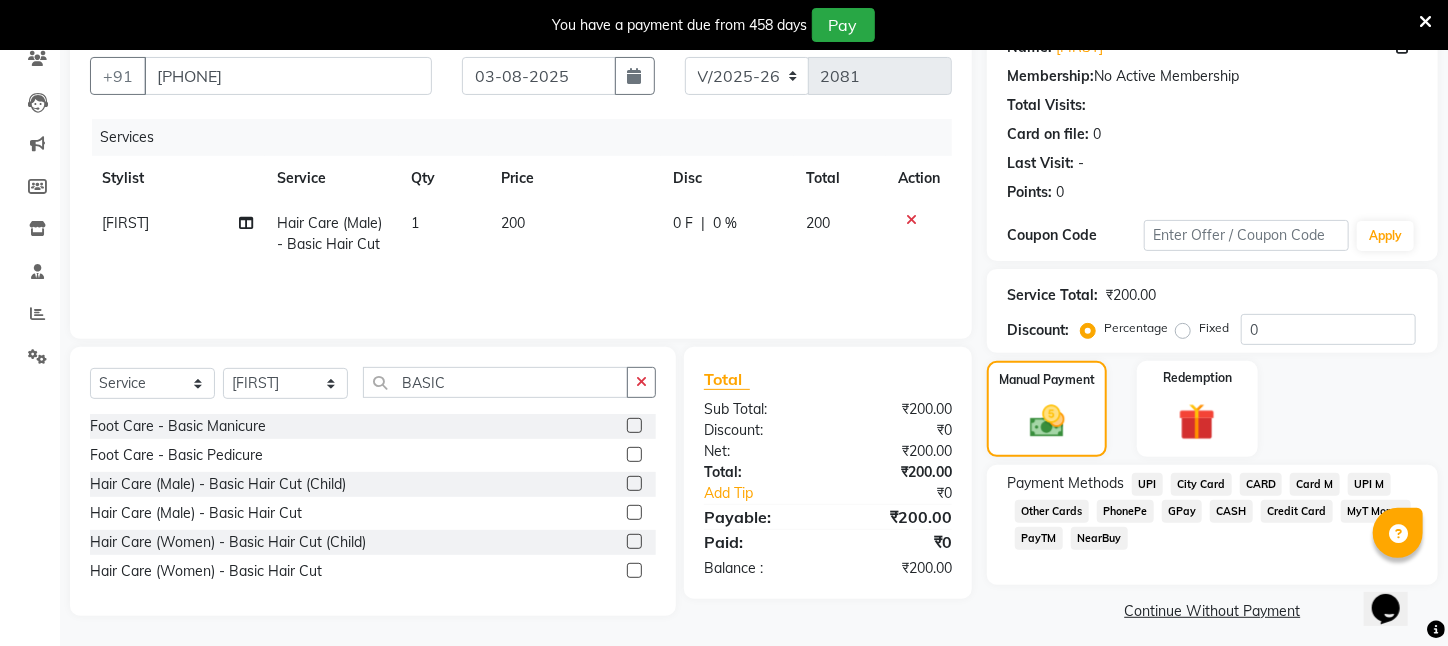 click on "CASH" 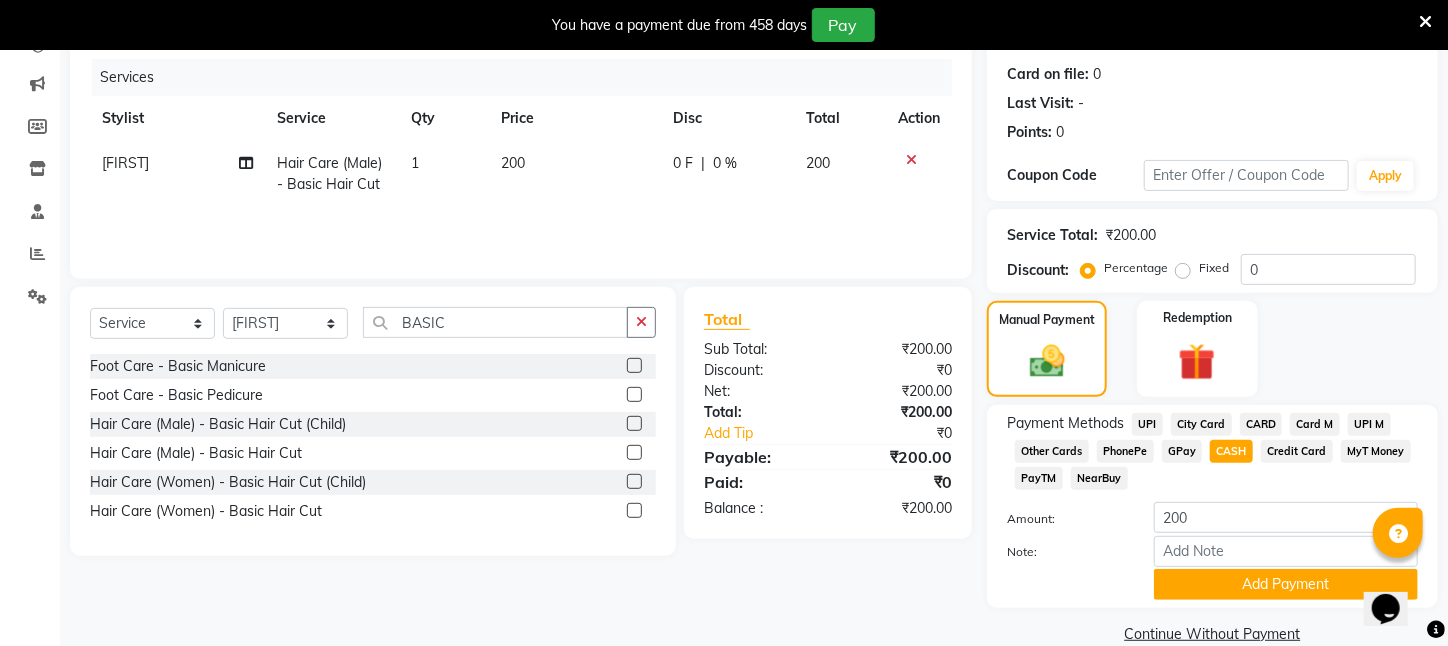 scroll, scrollTop: 293, scrollLeft: 0, axis: vertical 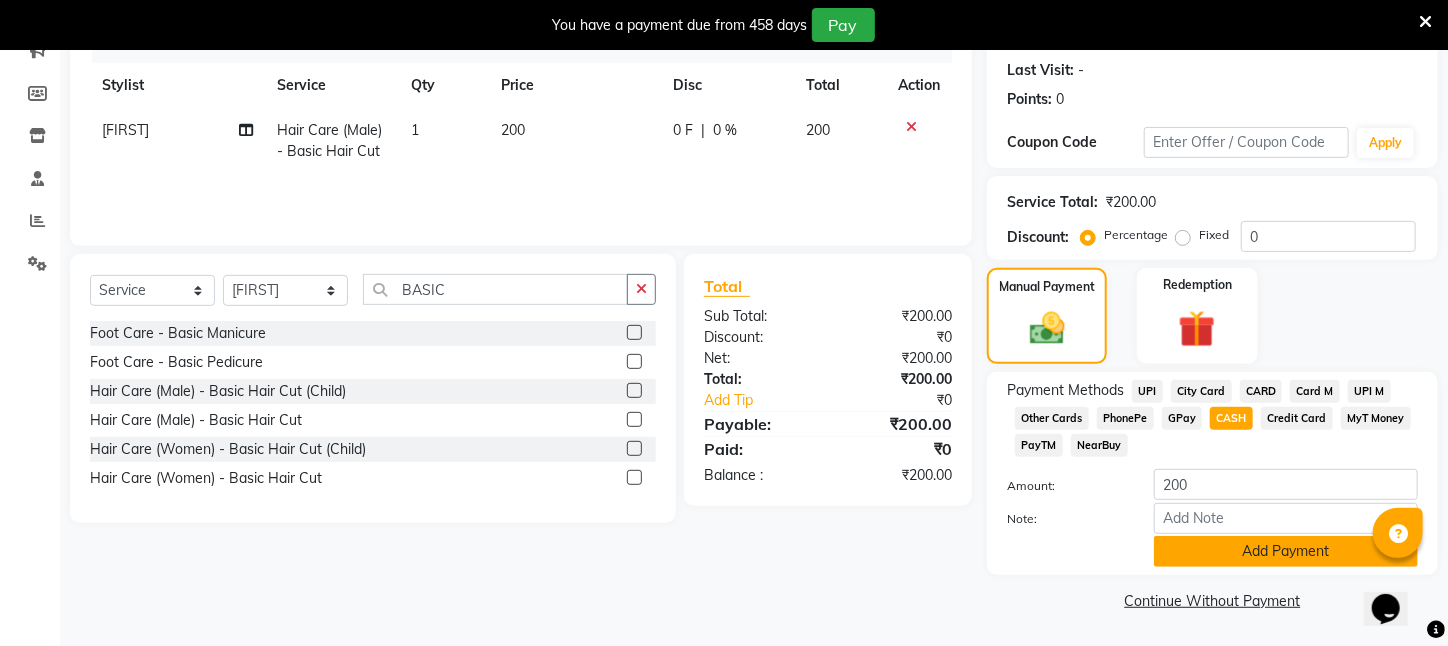 click on "Add Payment" 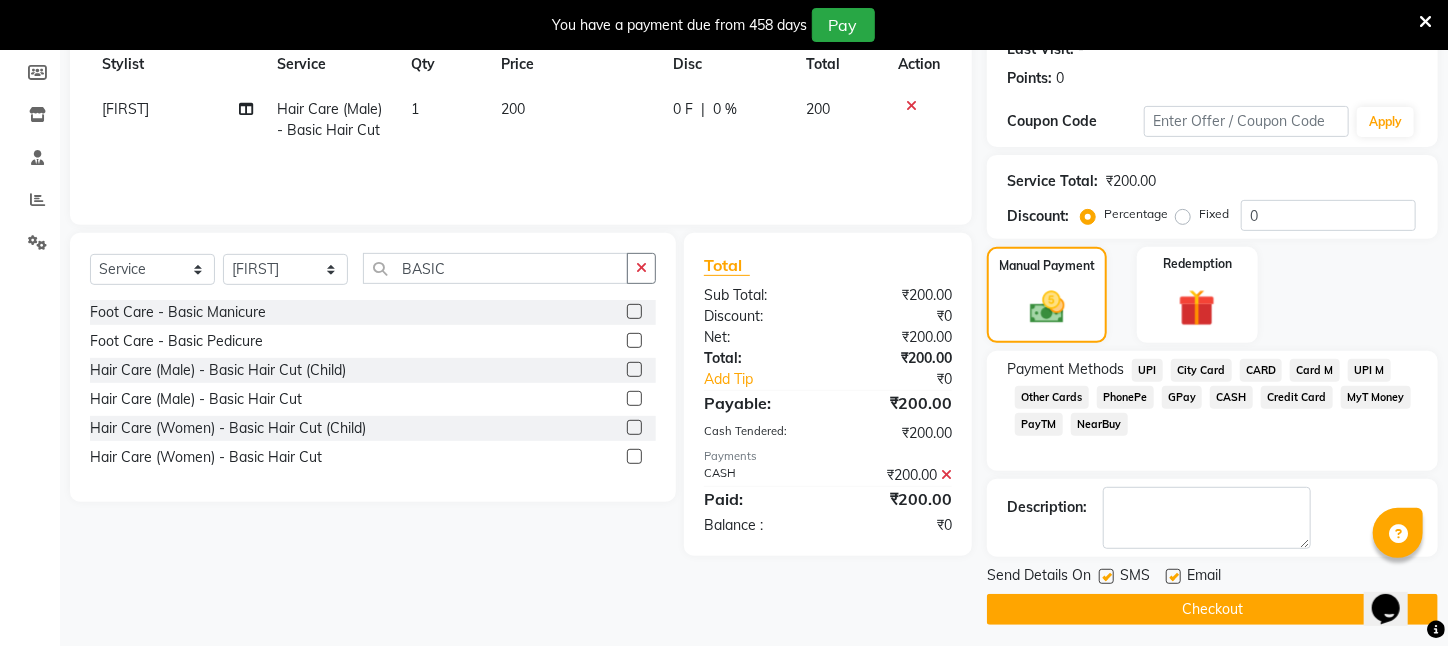 click on "Checkout" 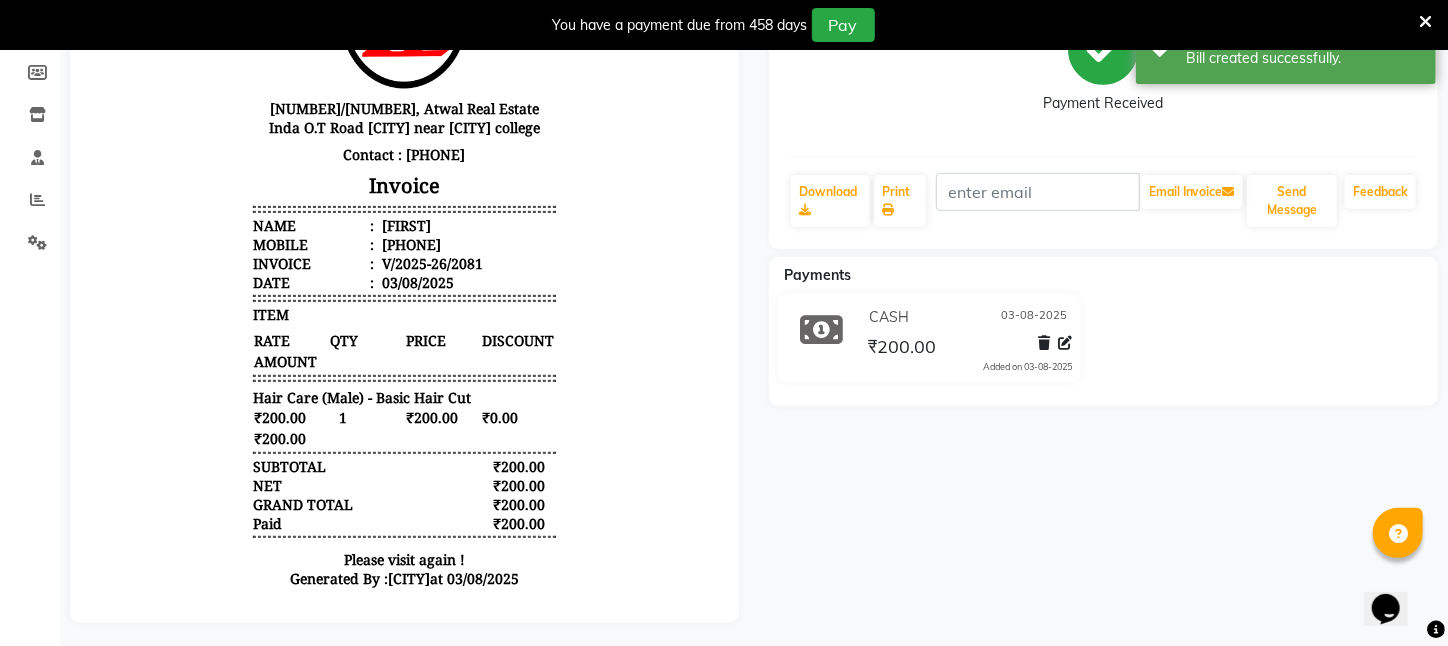 scroll, scrollTop: 0, scrollLeft: 0, axis: both 